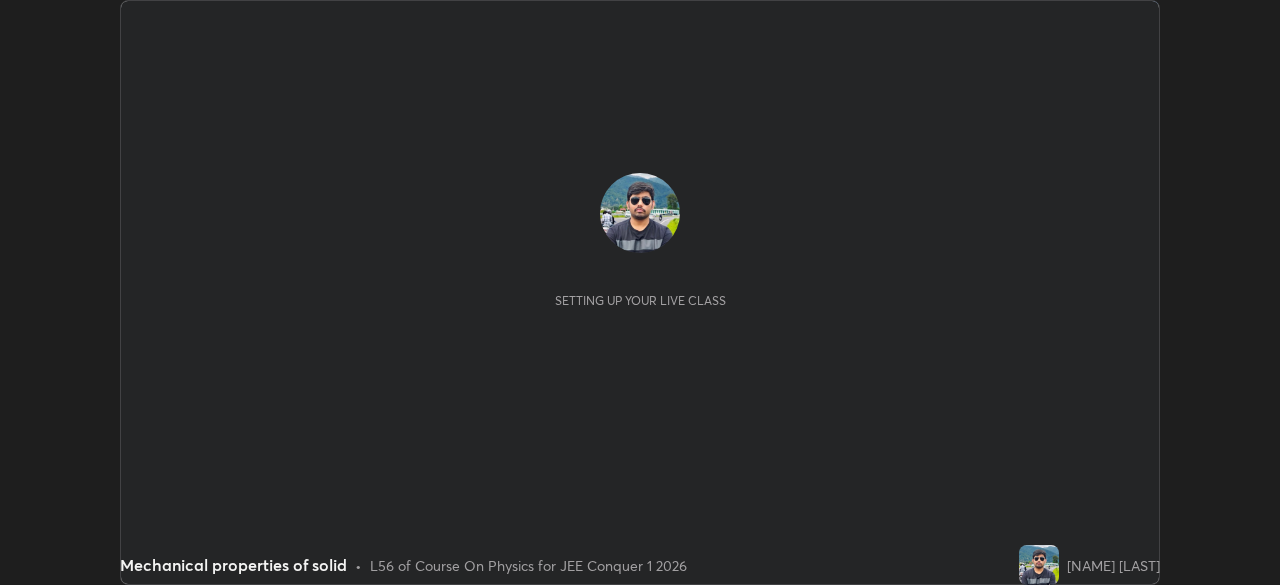 scroll, scrollTop: 0, scrollLeft: 0, axis: both 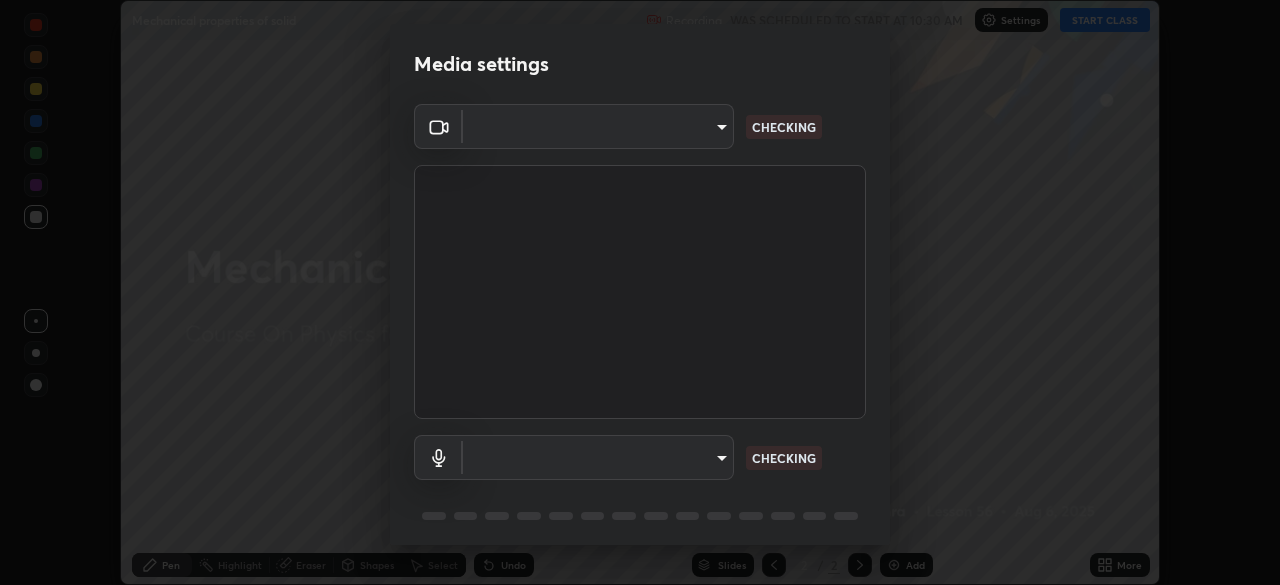 type on "9c5db0e3d6bf80210af106929d999d9f929c5ea5bbb961195660b7f823e2c793" 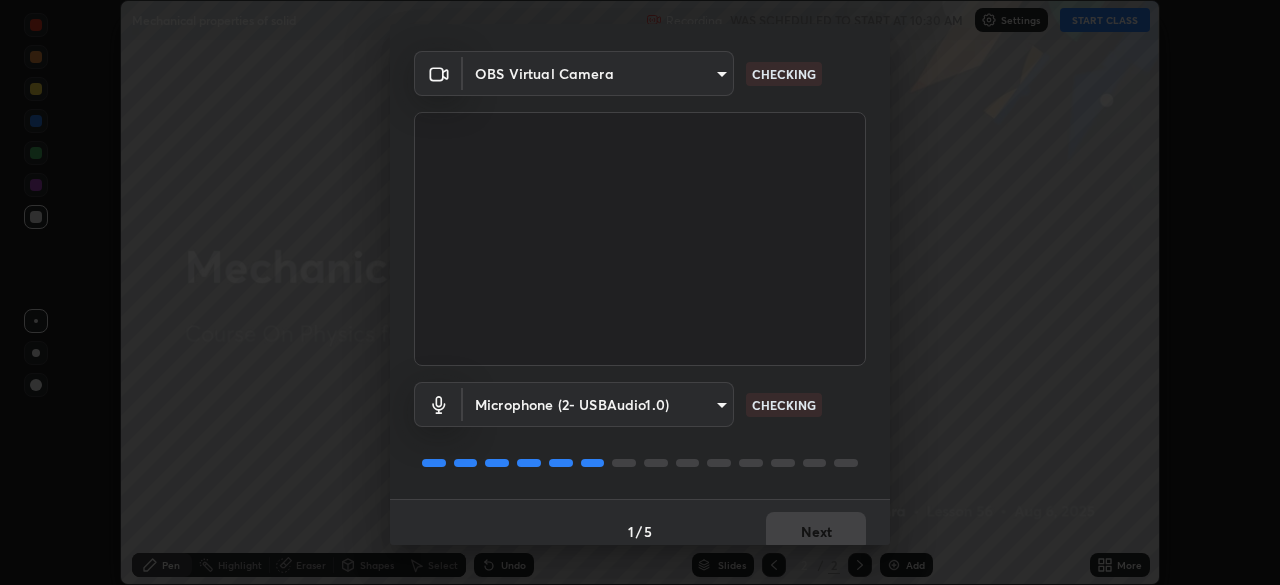 scroll, scrollTop: 71, scrollLeft: 0, axis: vertical 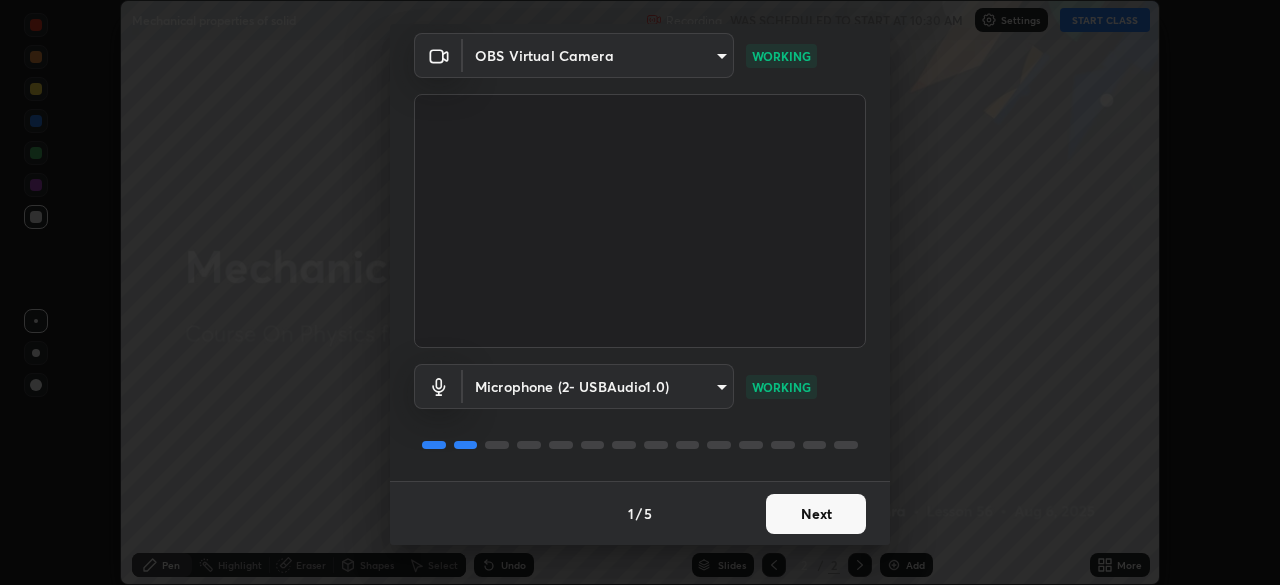 click on "Next" at bounding box center (816, 514) 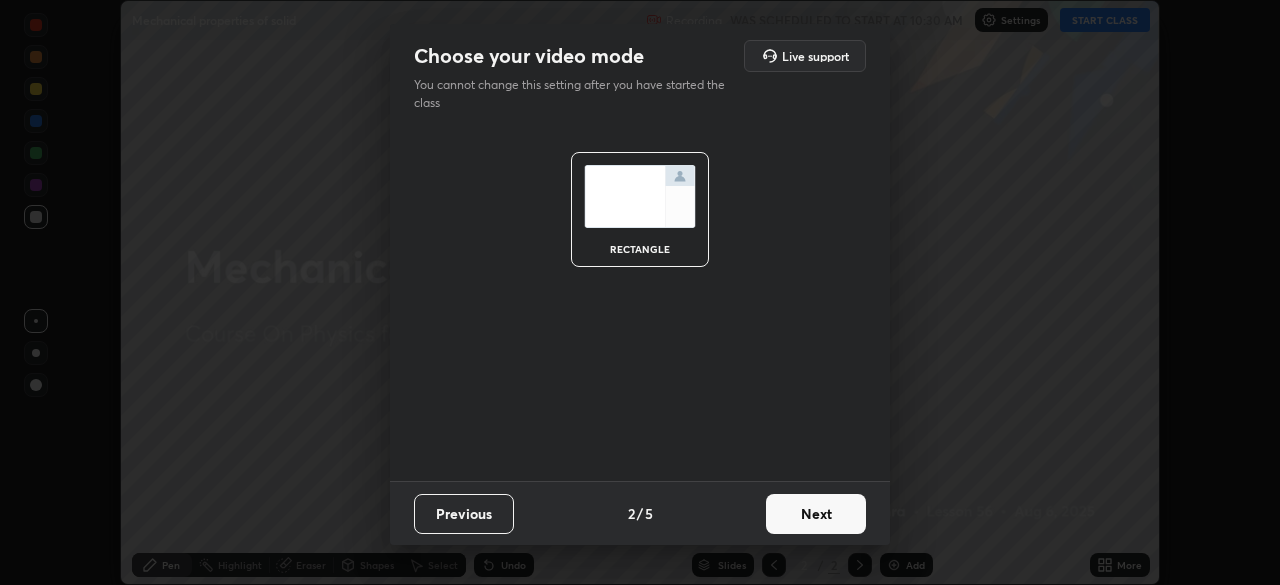 scroll, scrollTop: 0, scrollLeft: 0, axis: both 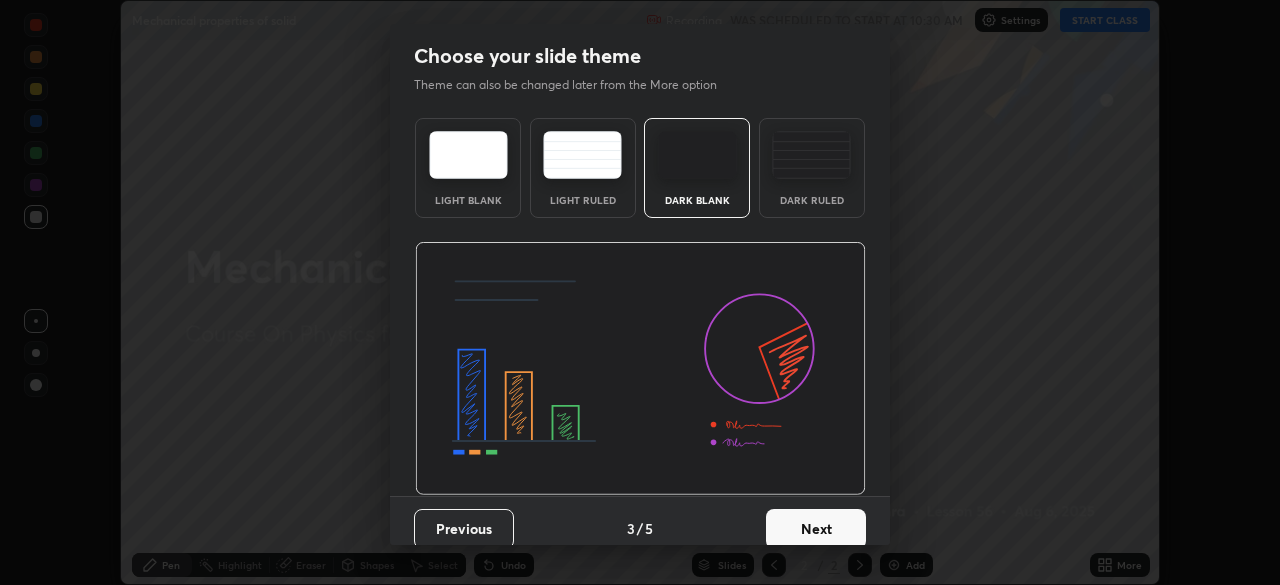 click on "Next" at bounding box center (816, 529) 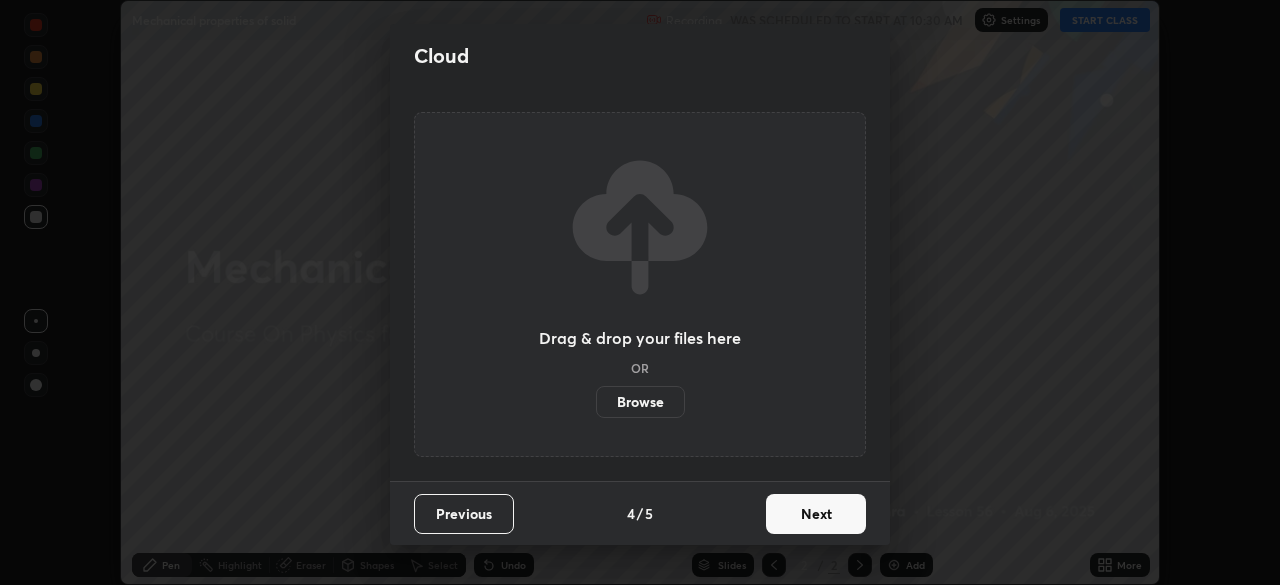 click on "Next" at bounding box center (816, 514) 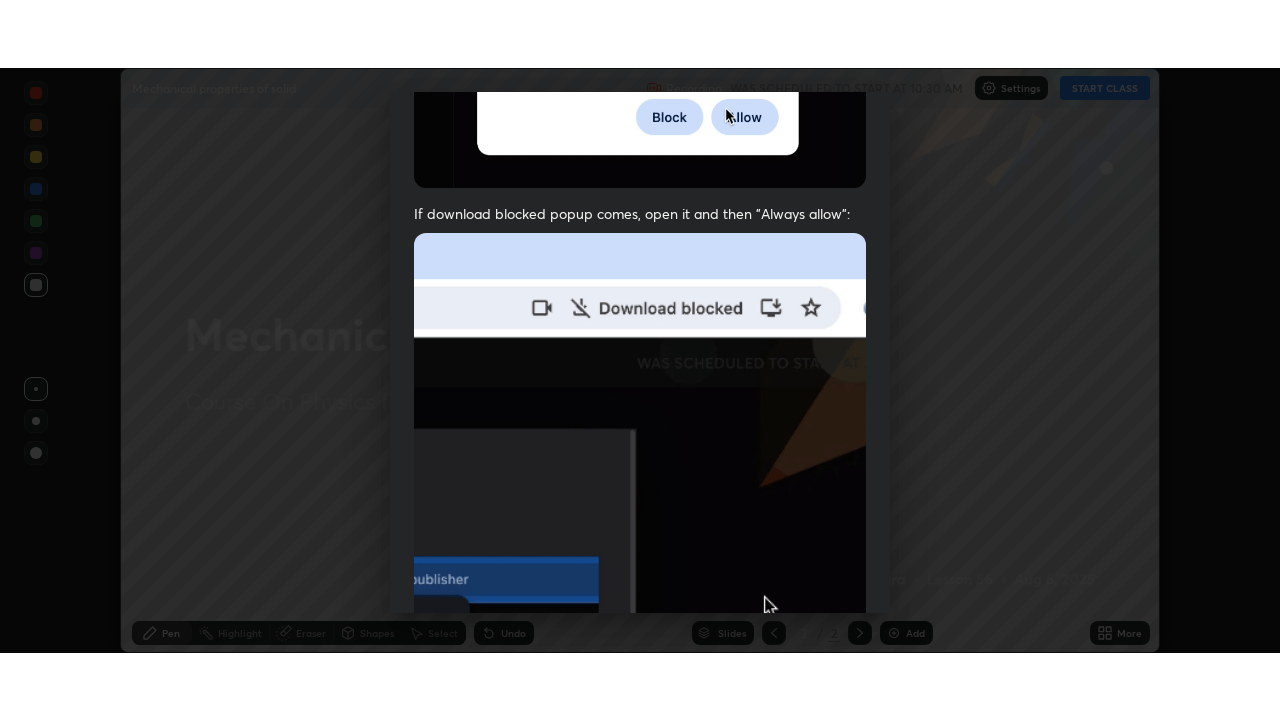 scroll, scrollTop: 479, scrollLeft: 0, axis: vertical 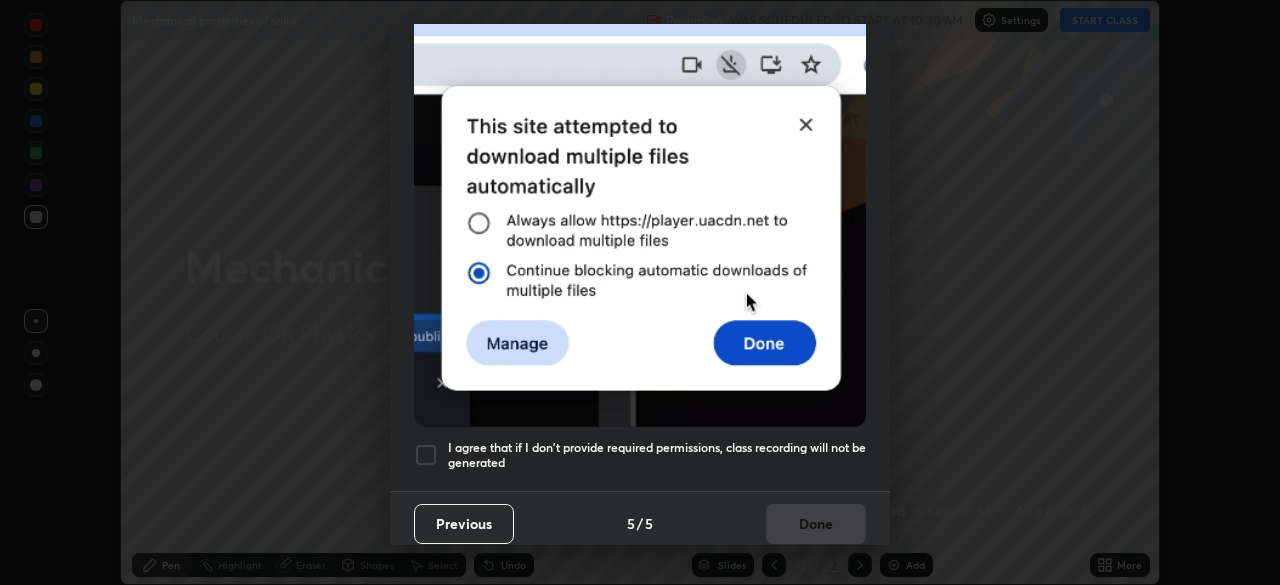 click at bounding box center [426, 455] 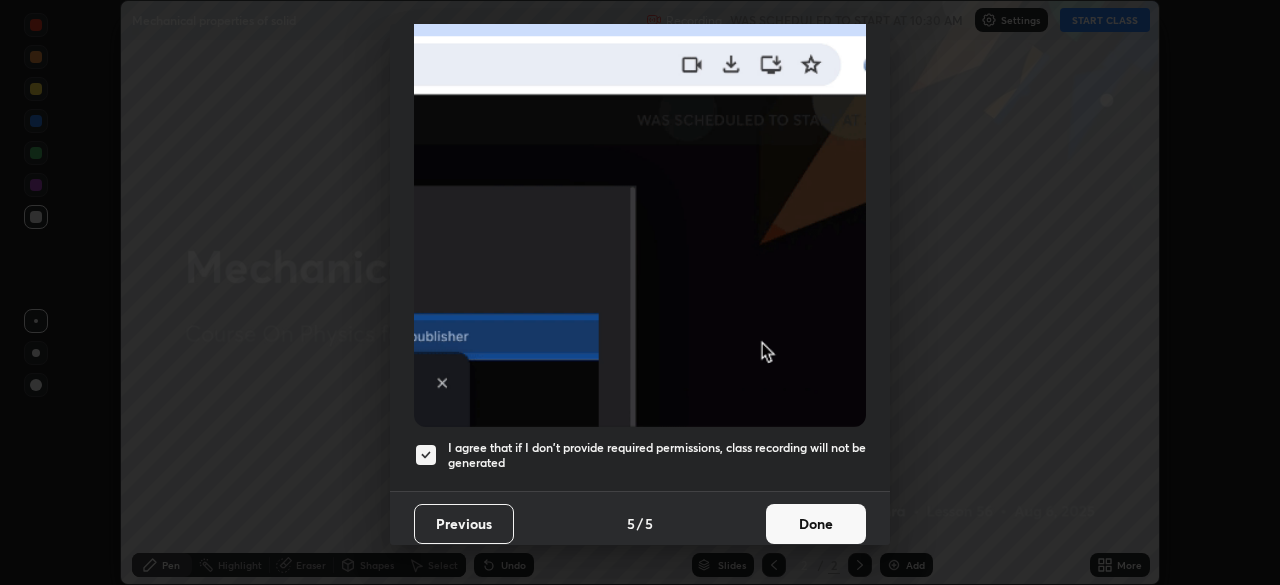 click on "Done" at bounding box center [816, 524] 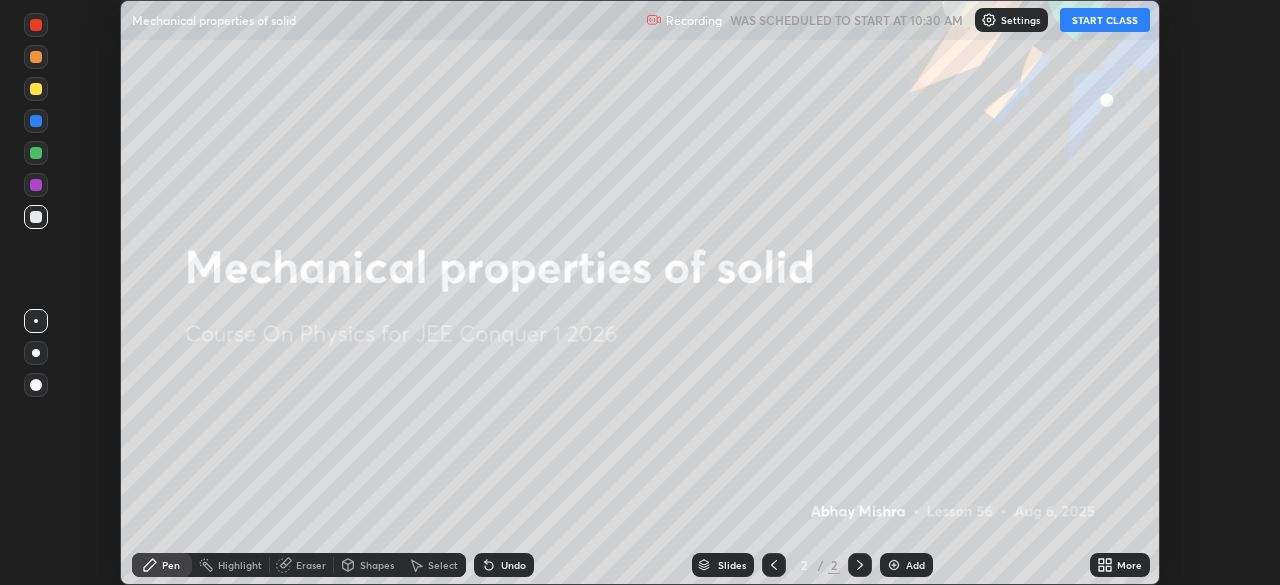 click on "START CLASS" at bounding box center [1105, 20] 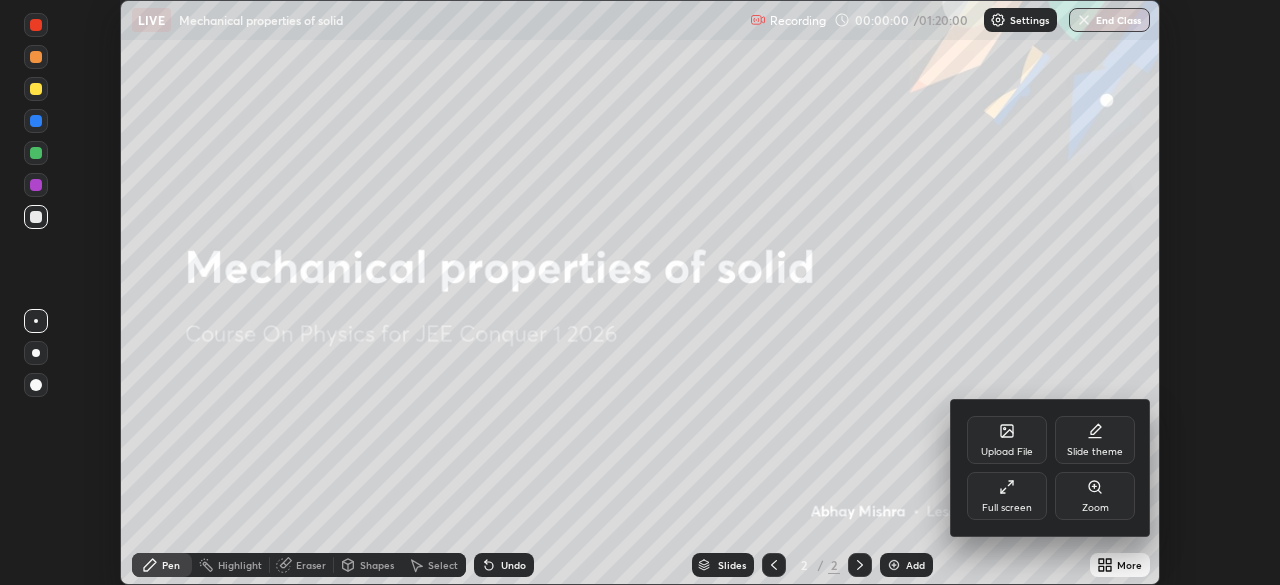 click 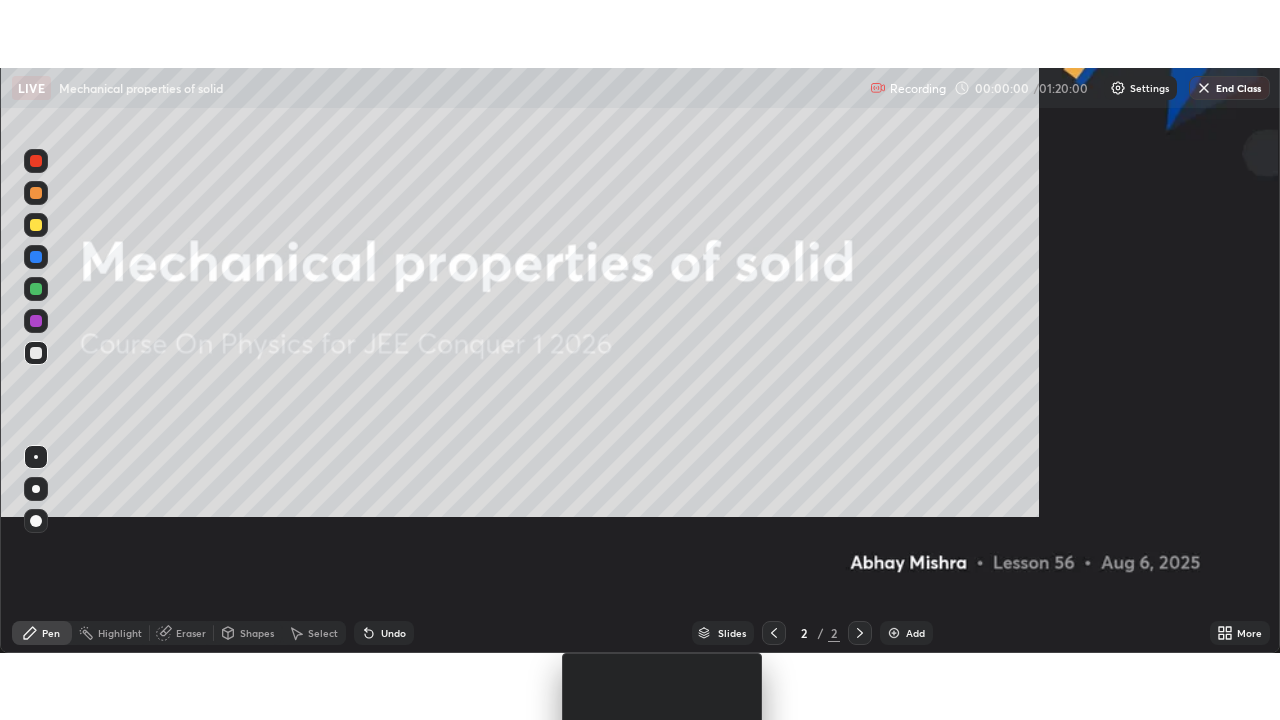 scroll, scrollTop: 99280, scrollLeft: 98720, axis: both 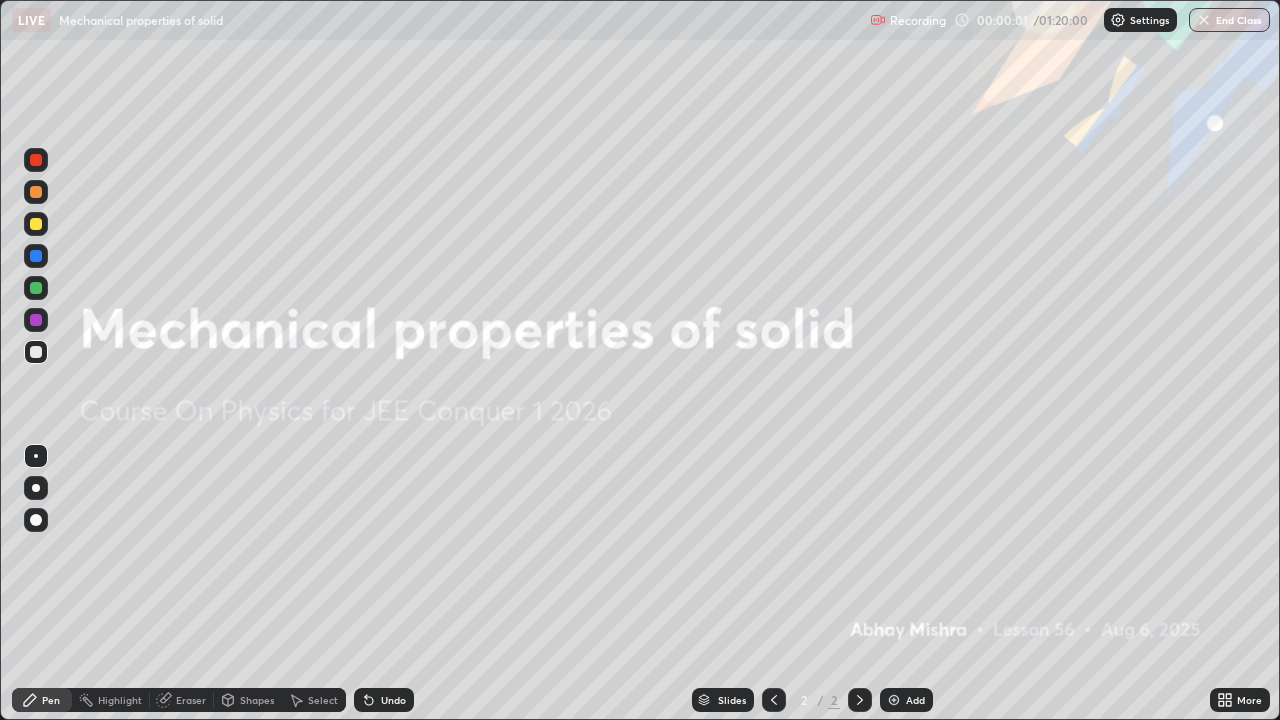 click on "Add" at bounding box center [915, 700] 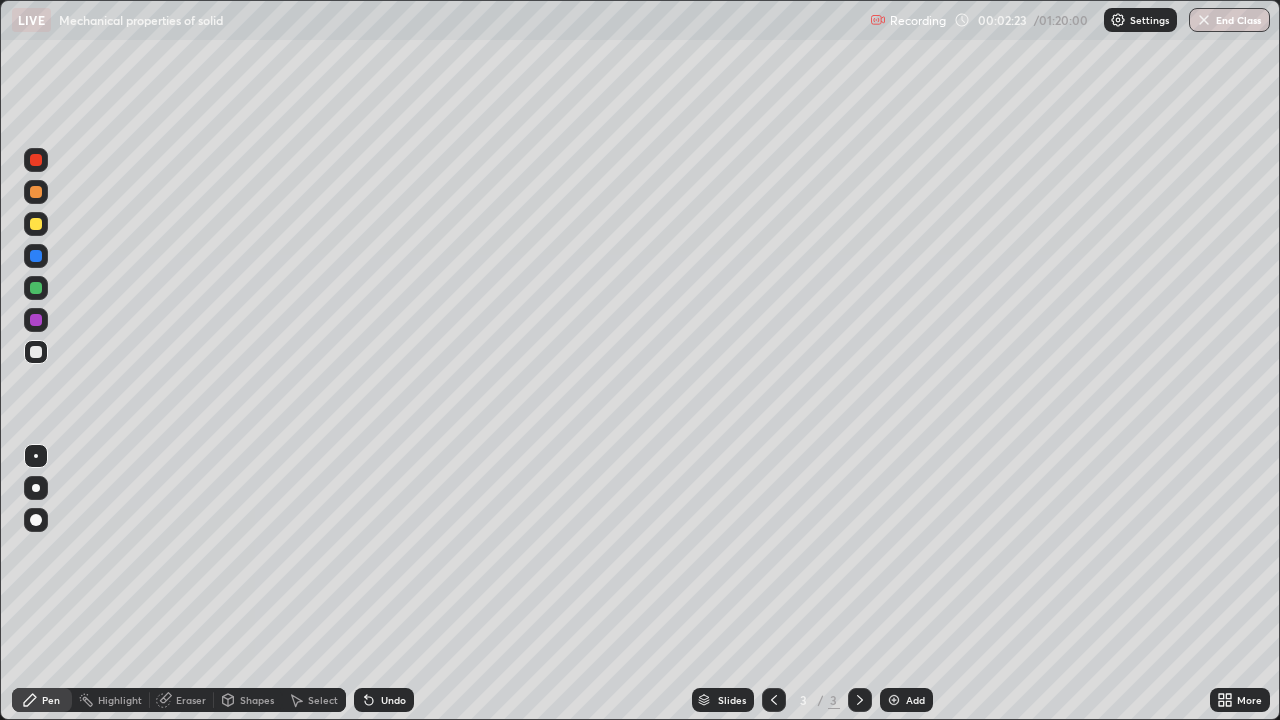 click on "Undo" at bounding box center (393, 700) 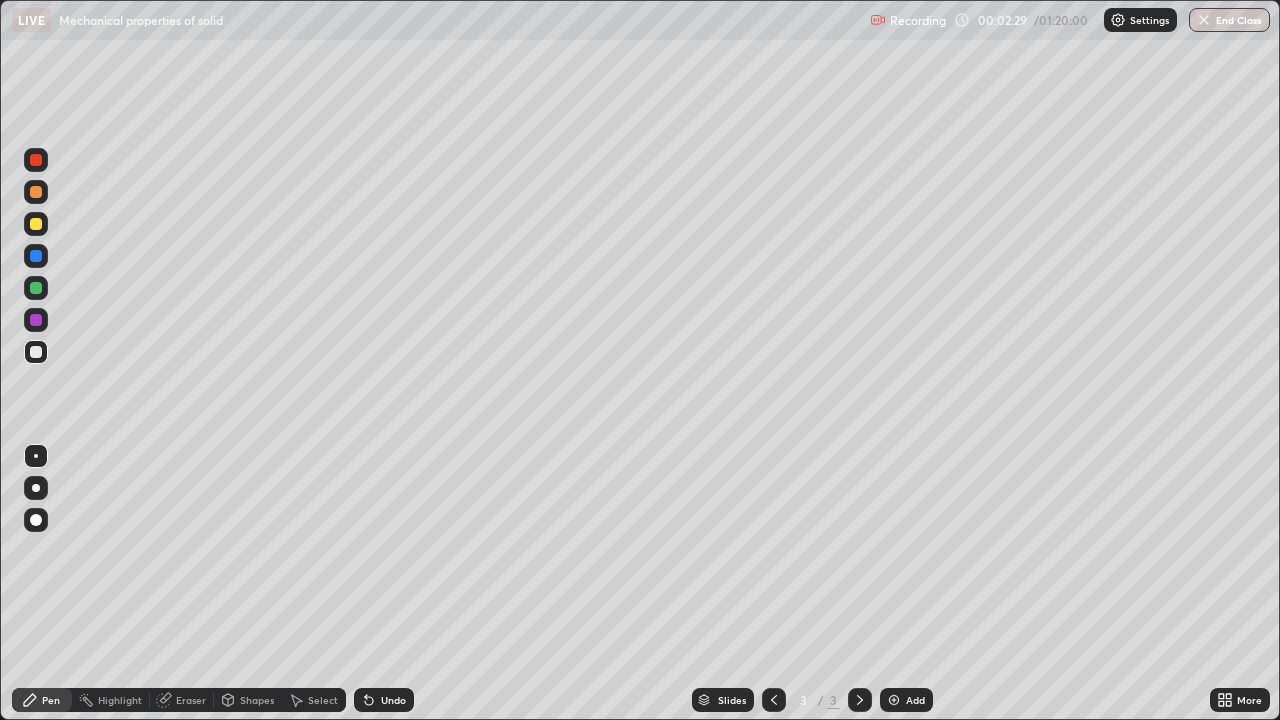click at bounding box center [36, 224] 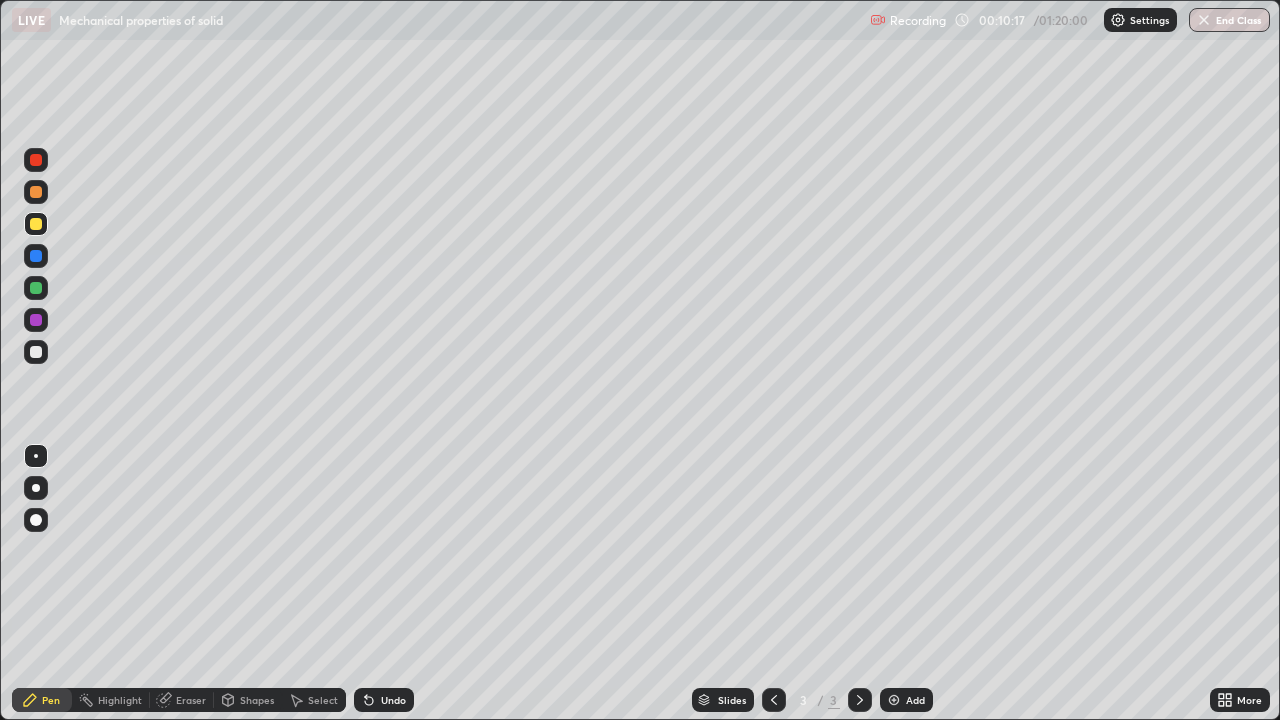 click at bounding box center [894, 700] 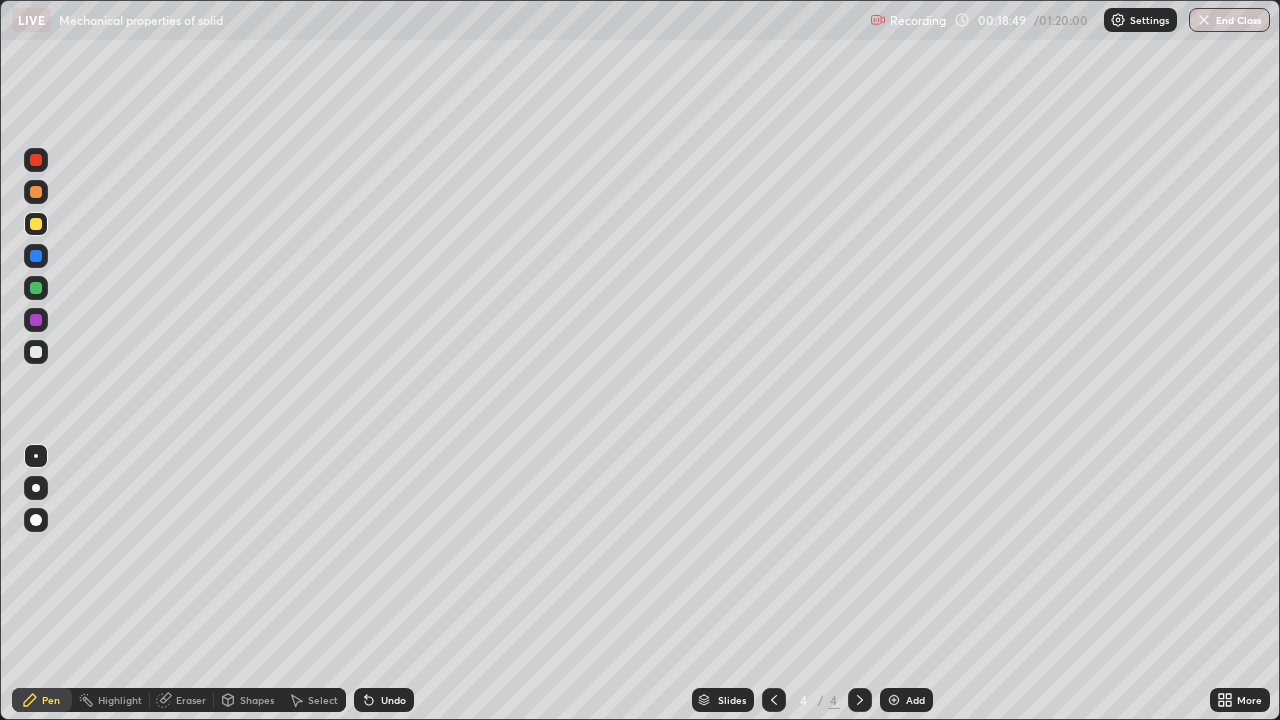 click at bounding box center (36, 352) 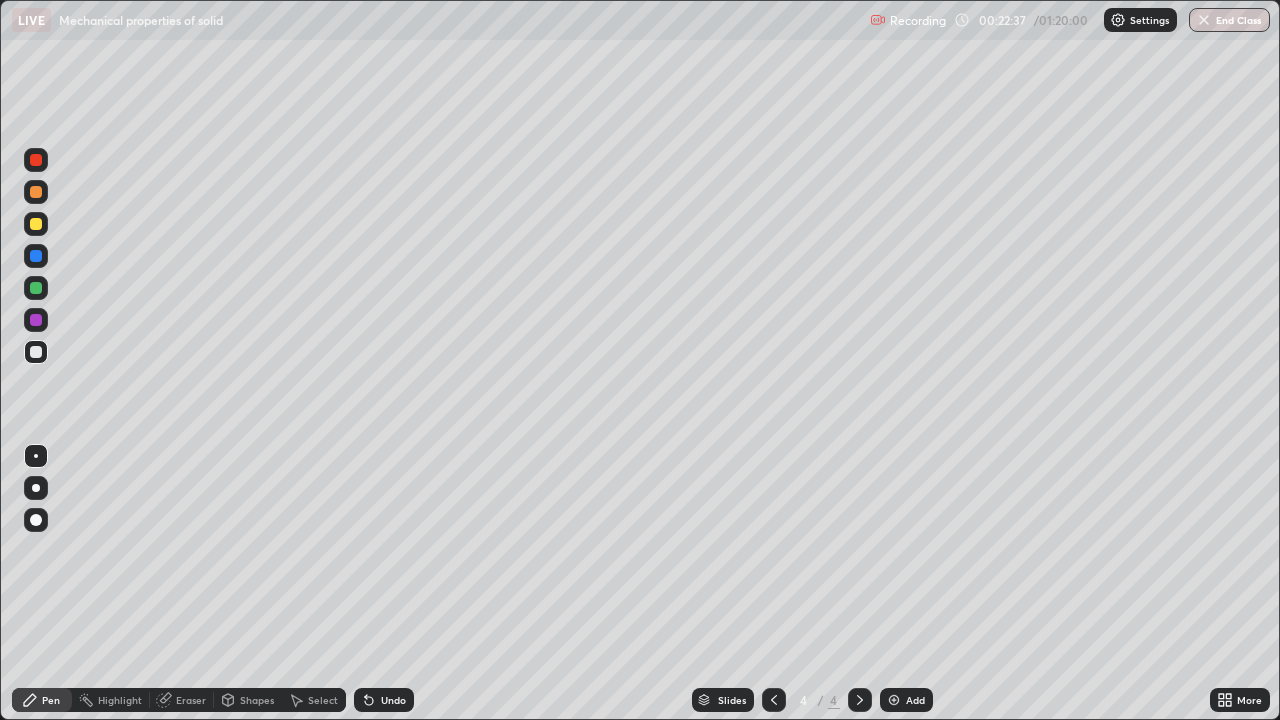 click on "Add" at bounding box center (906, 700) 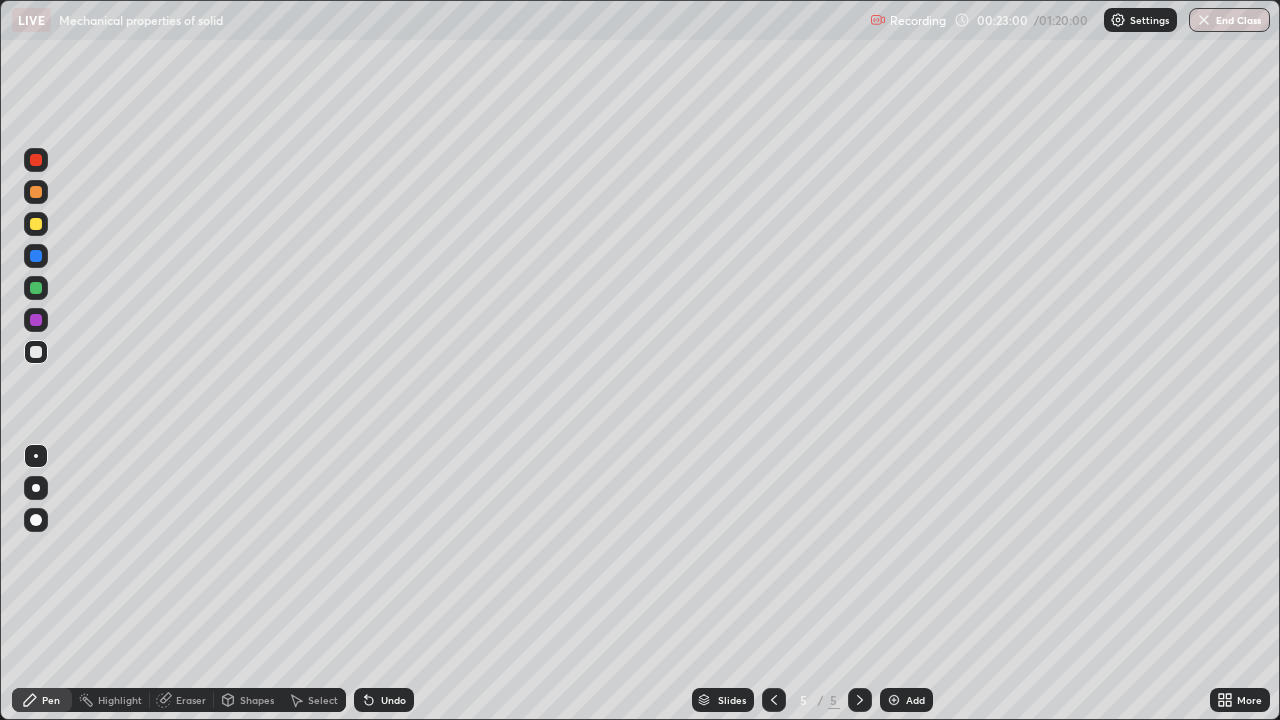 click on "Undo" at bounding box center [393, 700] 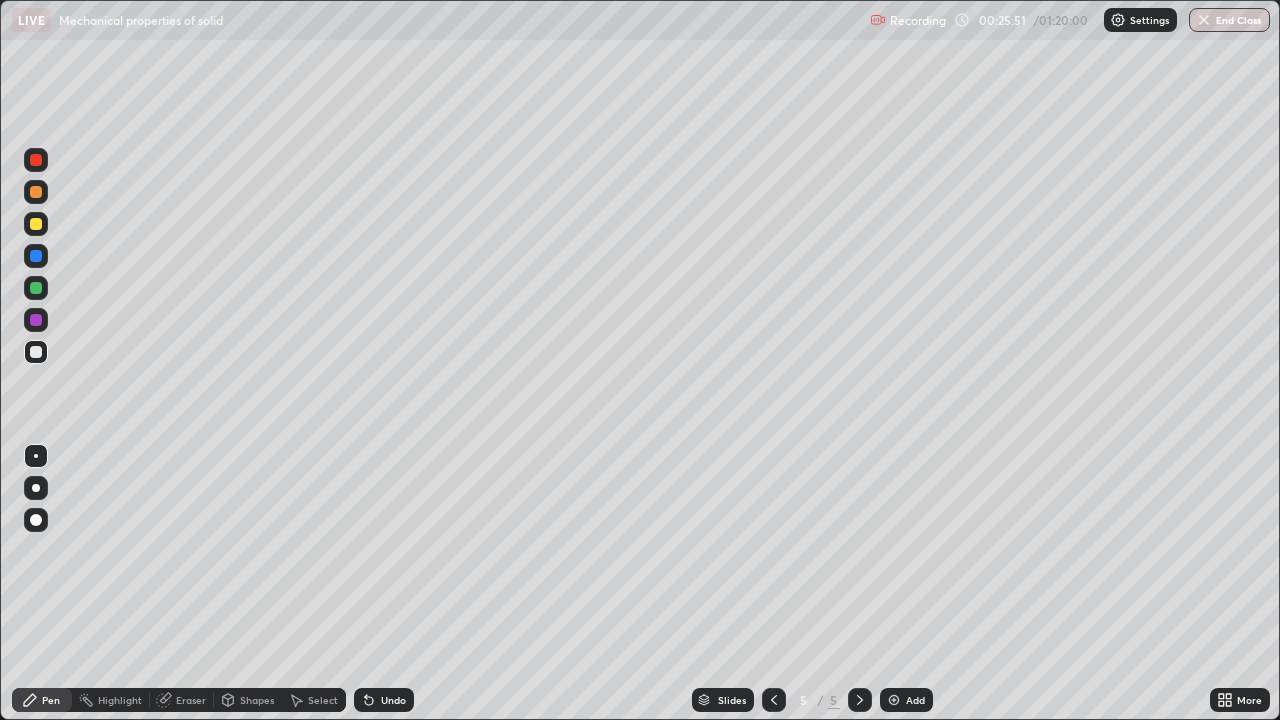 click on "Add" at bounding box center [906, 700] 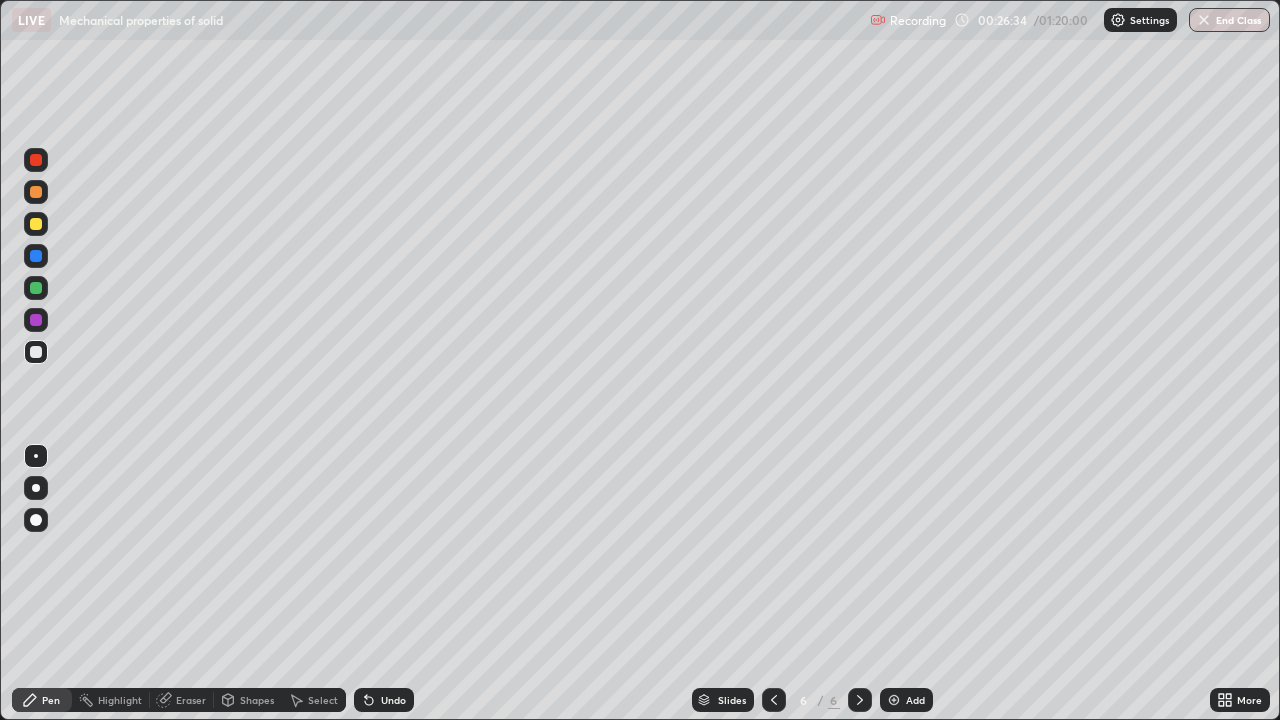 click at bounding box center [36, 256] 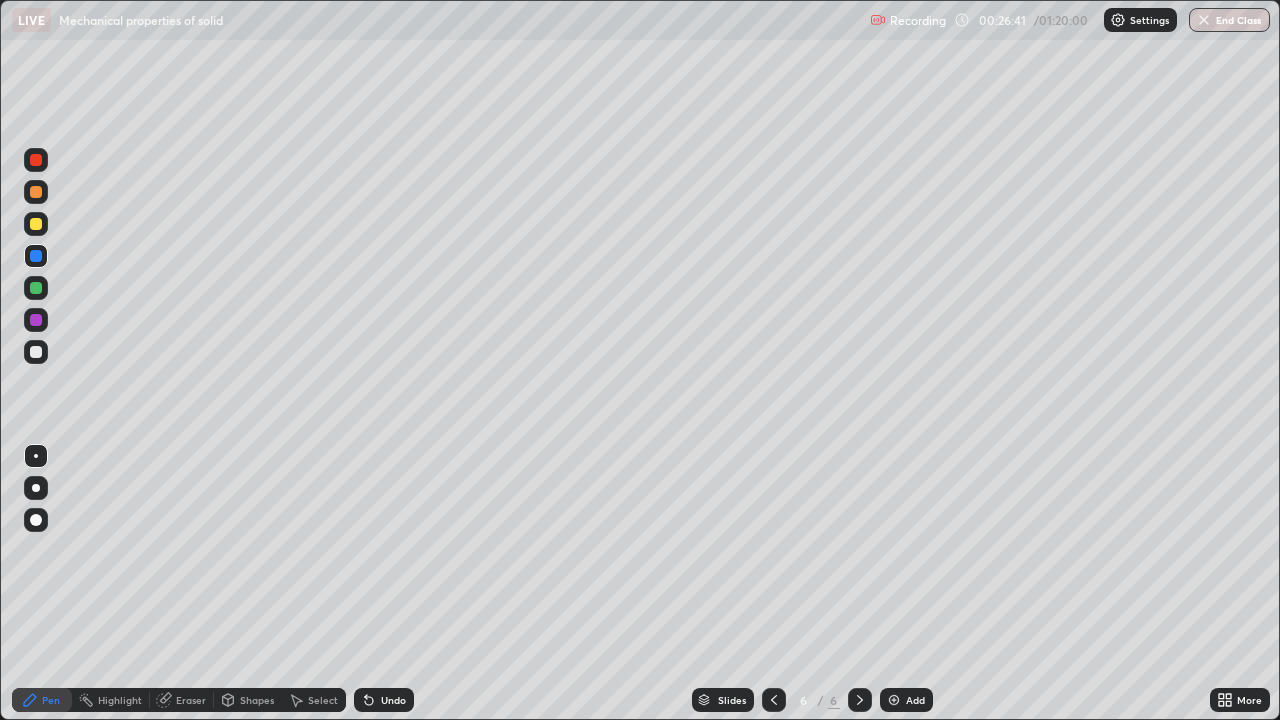 click on "Undo" at bounding box center [393, 700] 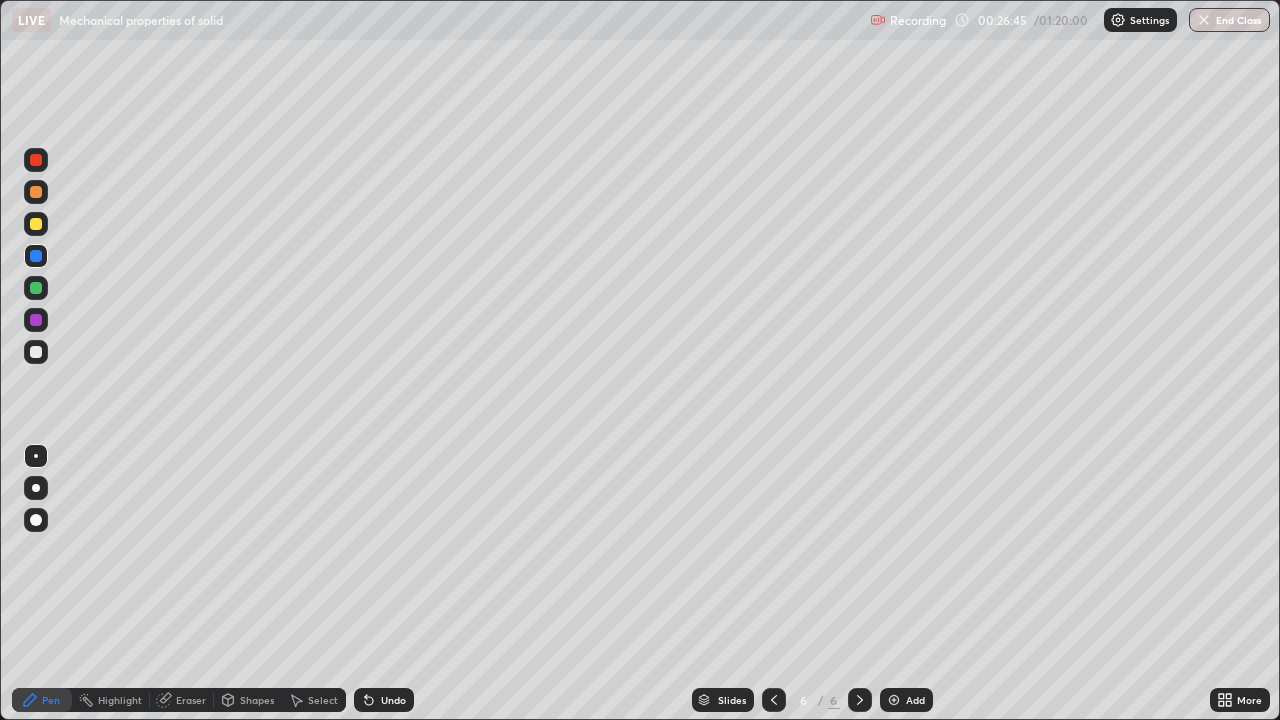 click on "Undo" at bounding box center (393, 700) 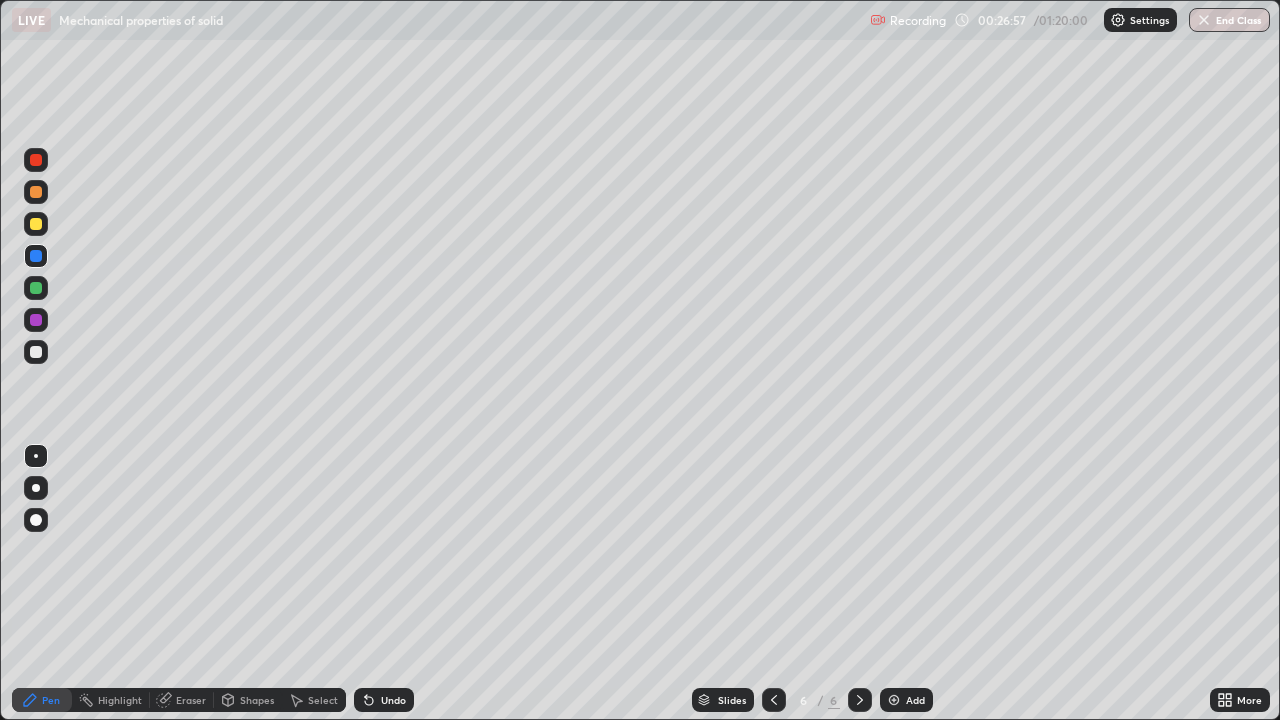 click at bounding box center [36, 288] 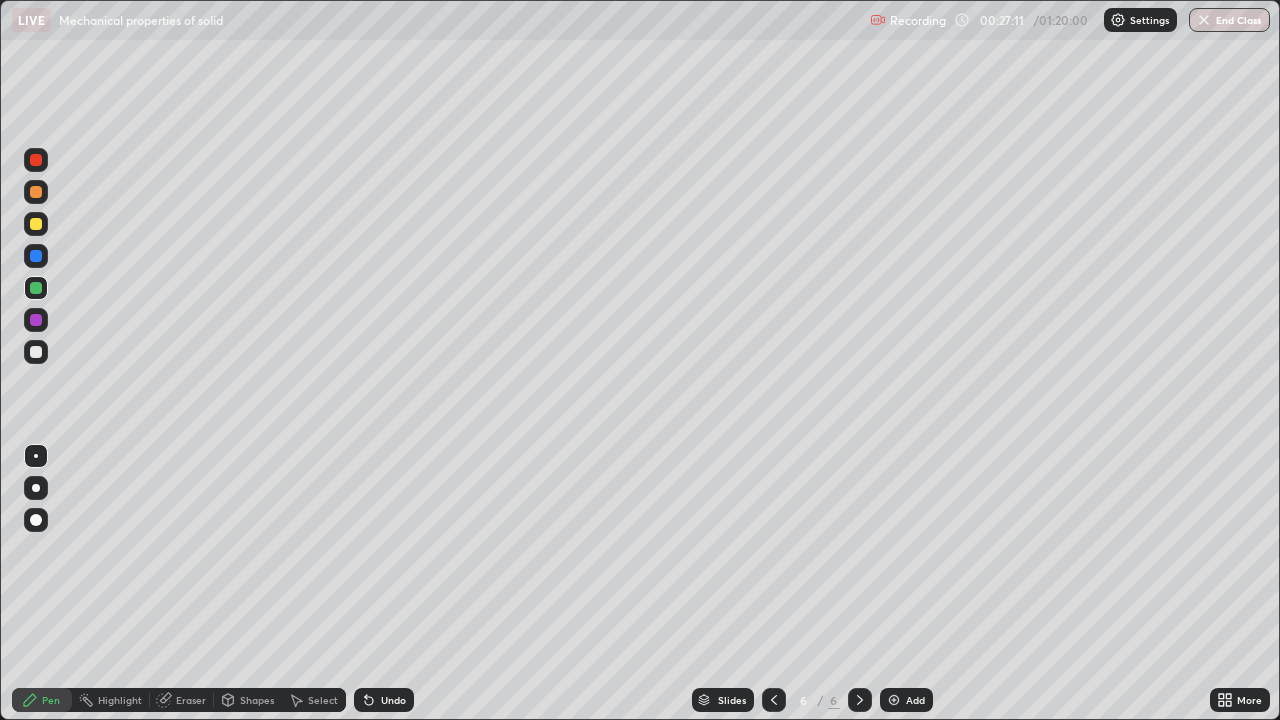 click at bounding box center [36, 224] 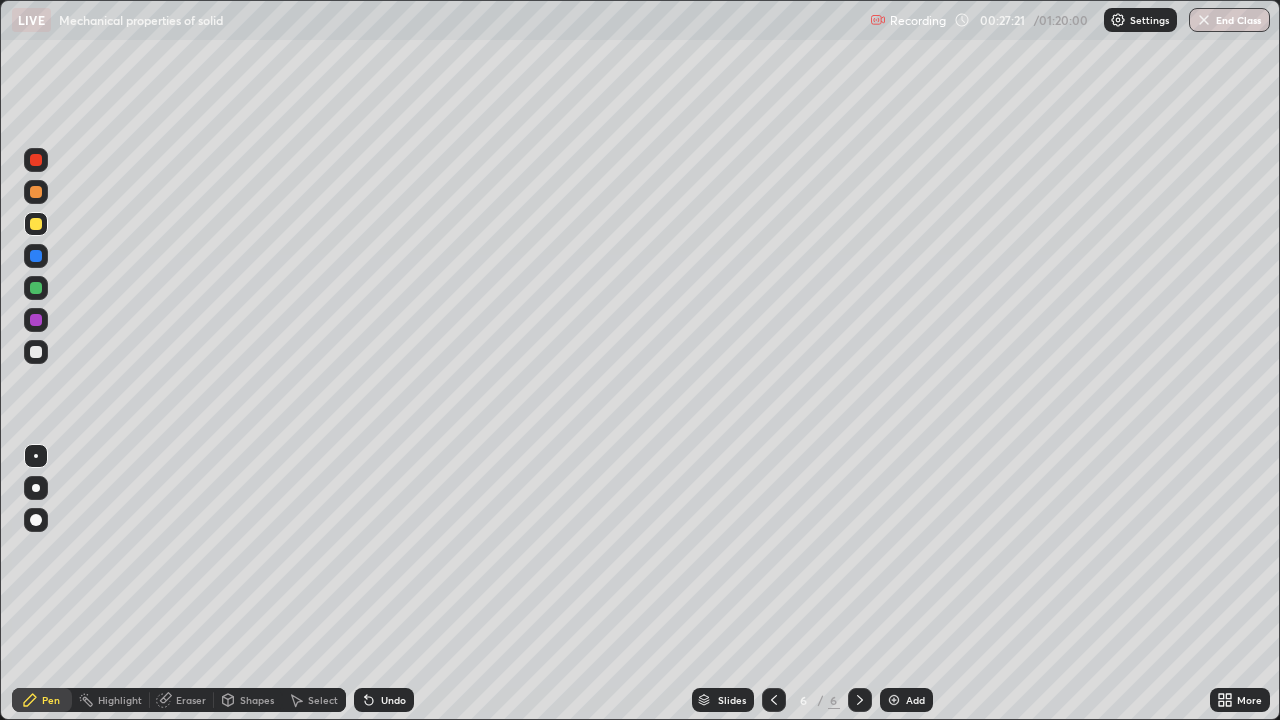 click on "Undo" at bounding box center [393, 700] 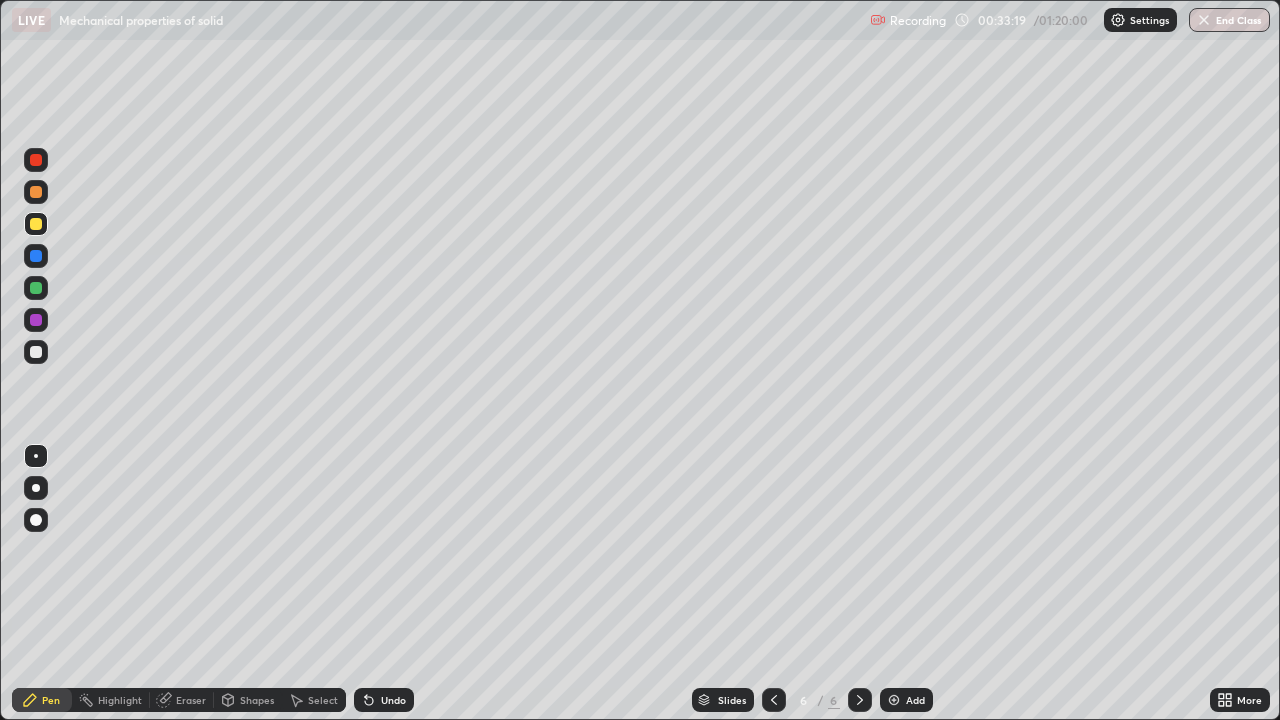 click on "Undo" at bounding box center (384, 700) 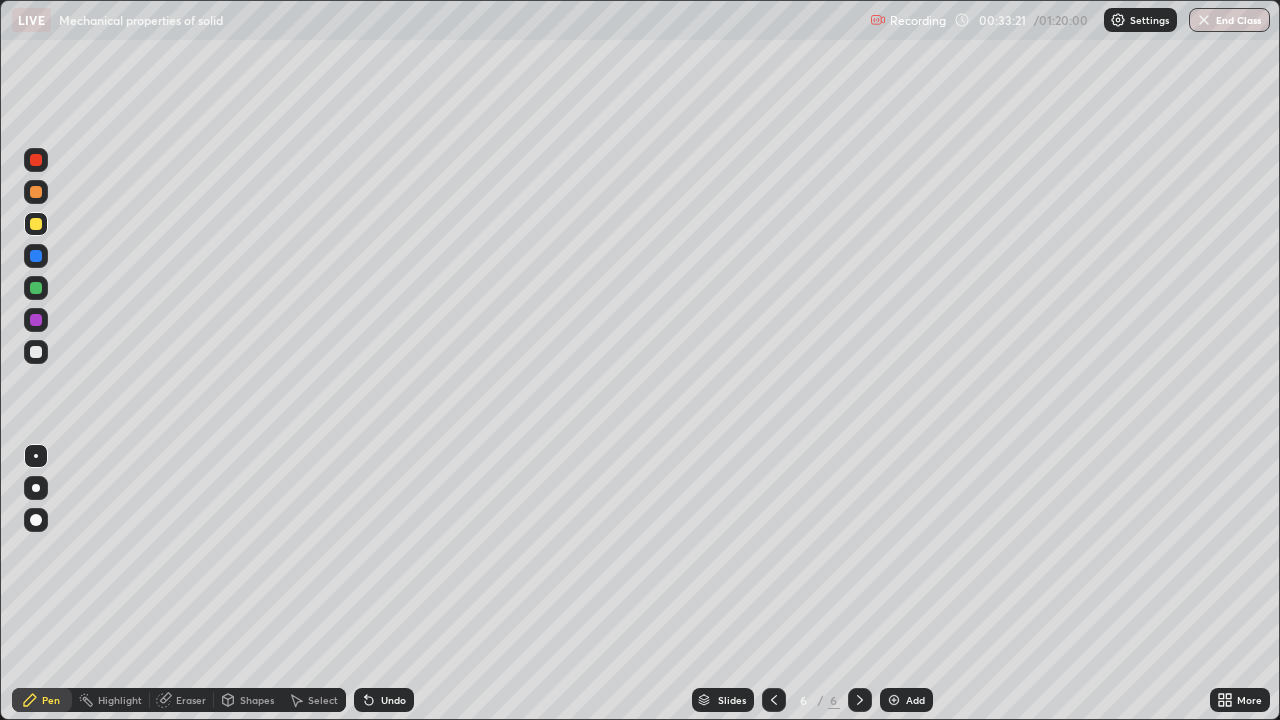 click on "Undo" at bounding box center (393, 700) 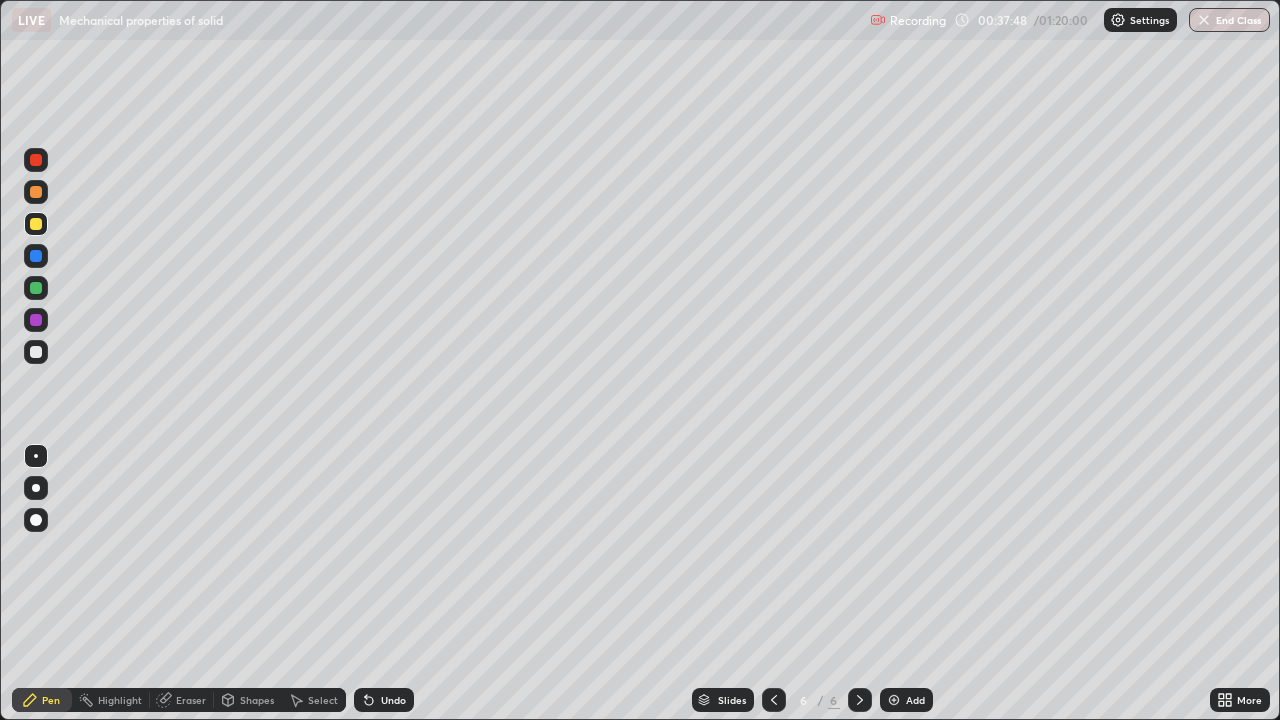 click on "Add" at bounding box center (906, 700) 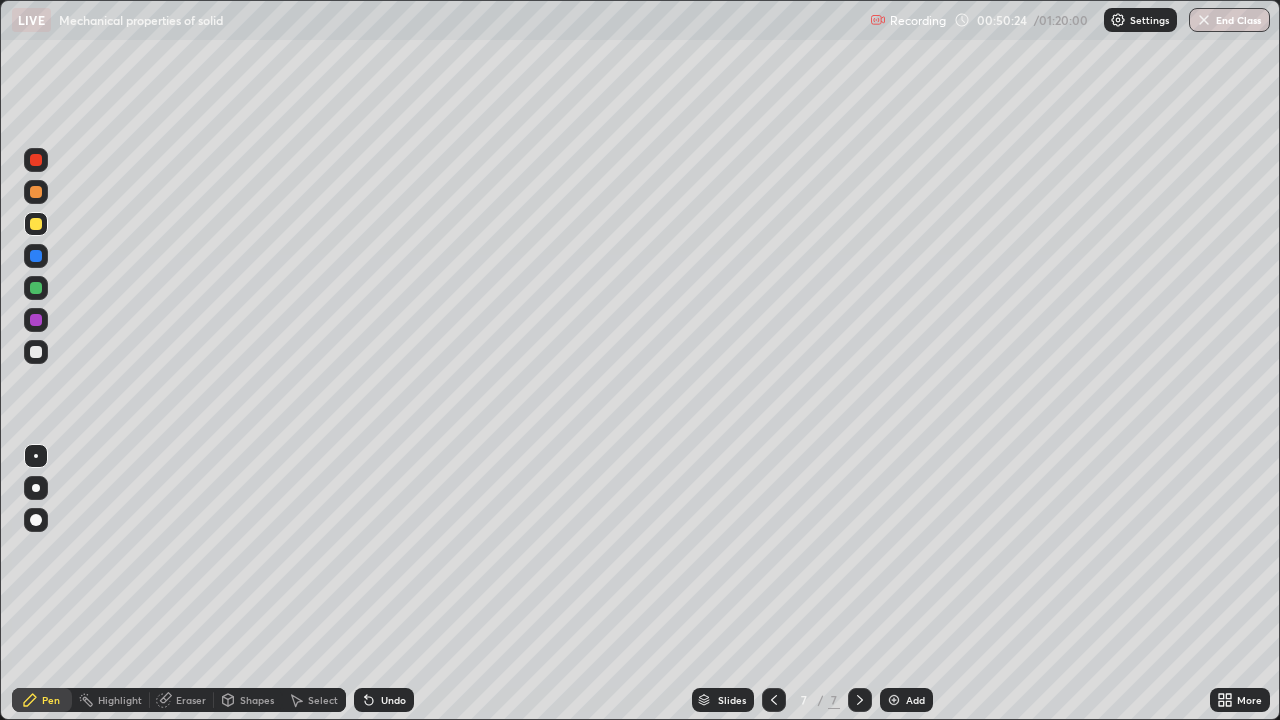click on "Add" at bounding box center (915, 700) 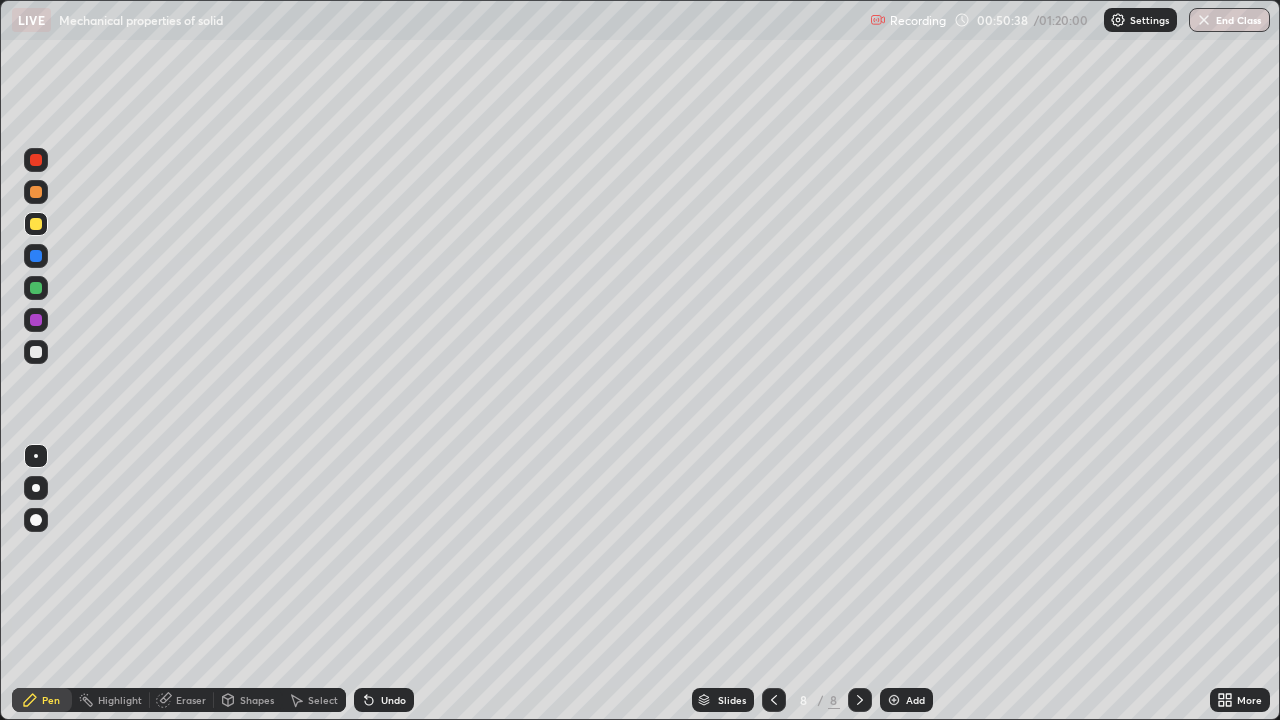 click at bounding box center [36, 352] 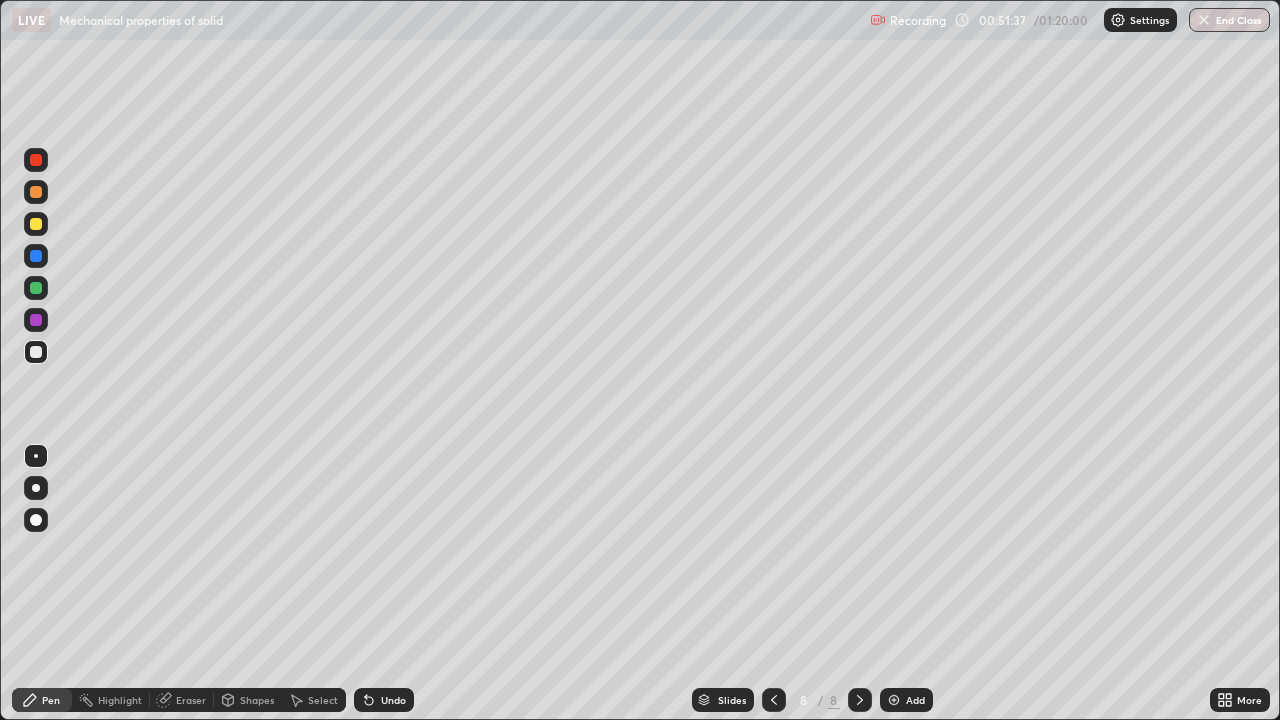 click 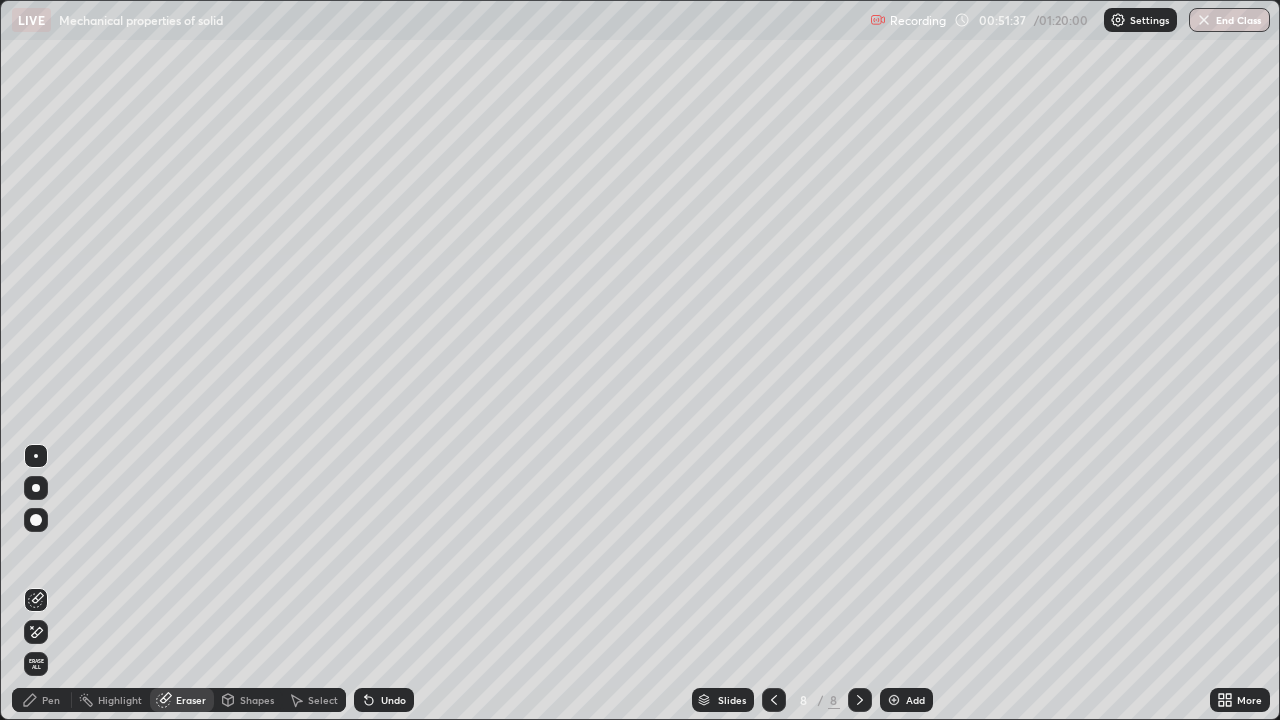 click 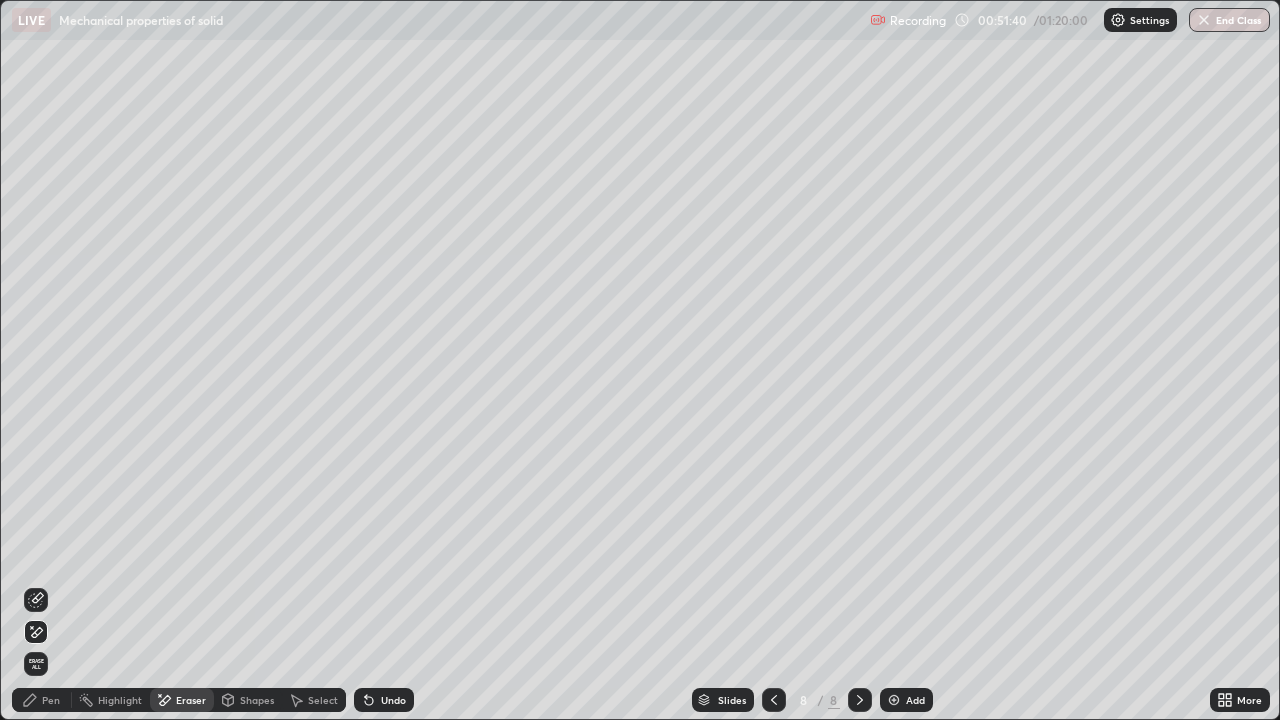click on "Pen" at bounding box center (42, 700) 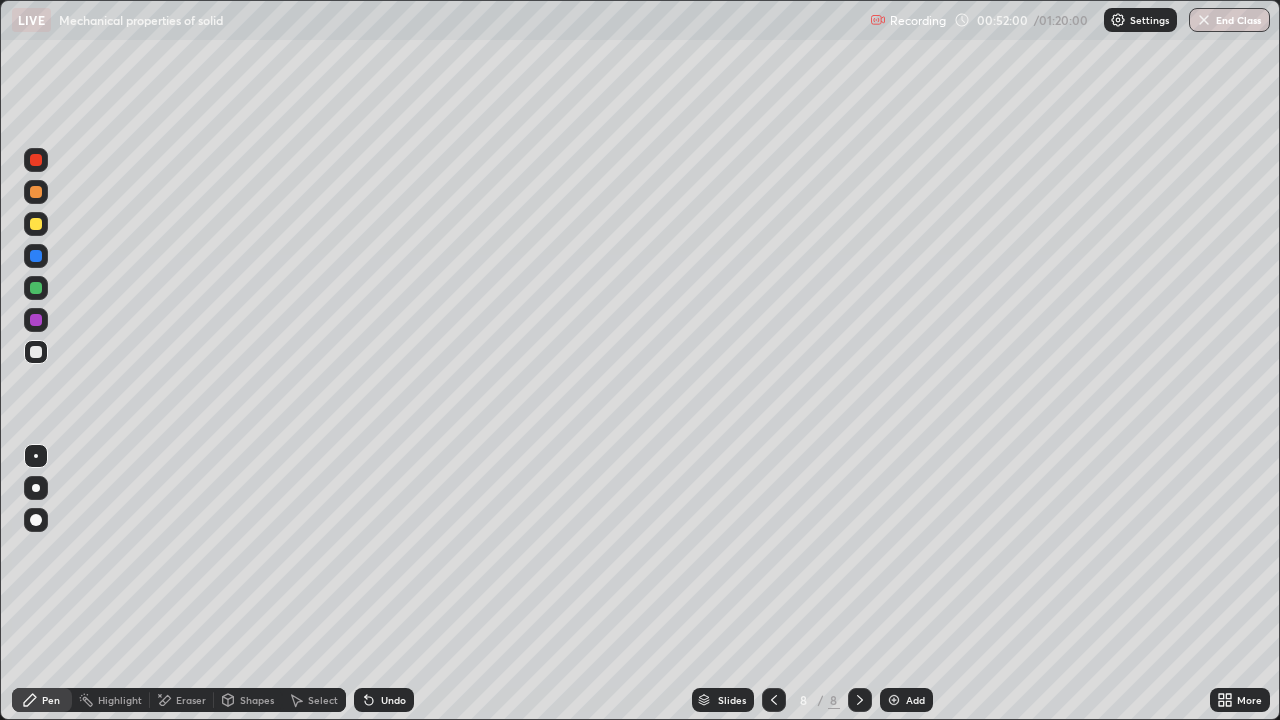 click at bounding box center [36, 224] 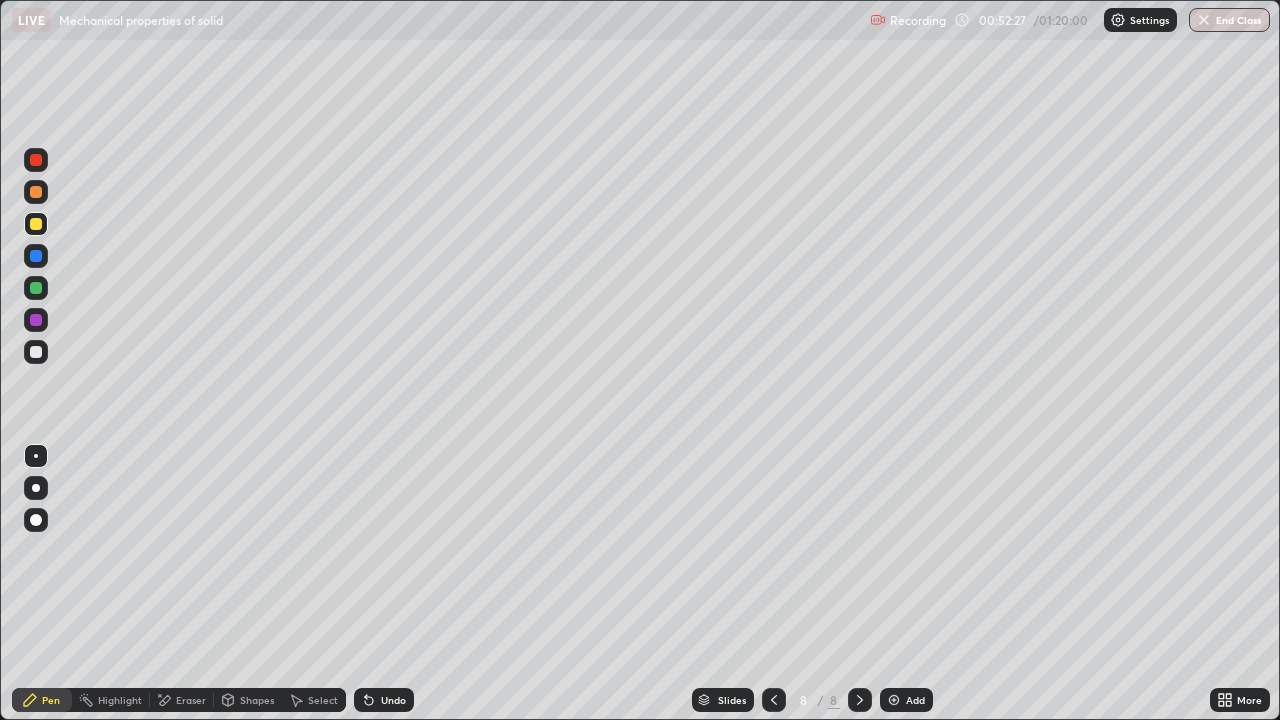 click on "Undo" at bounding box center (384, 700) 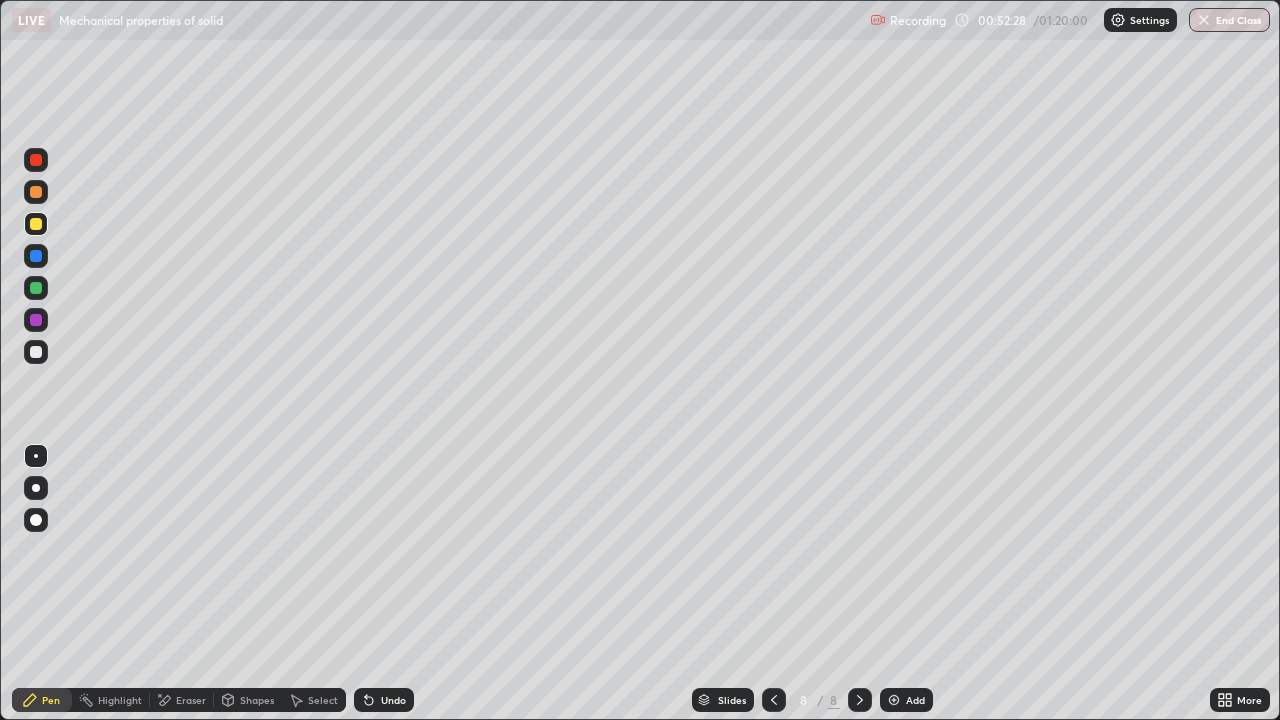 click on "Undo" at bounding box center [384, 700] 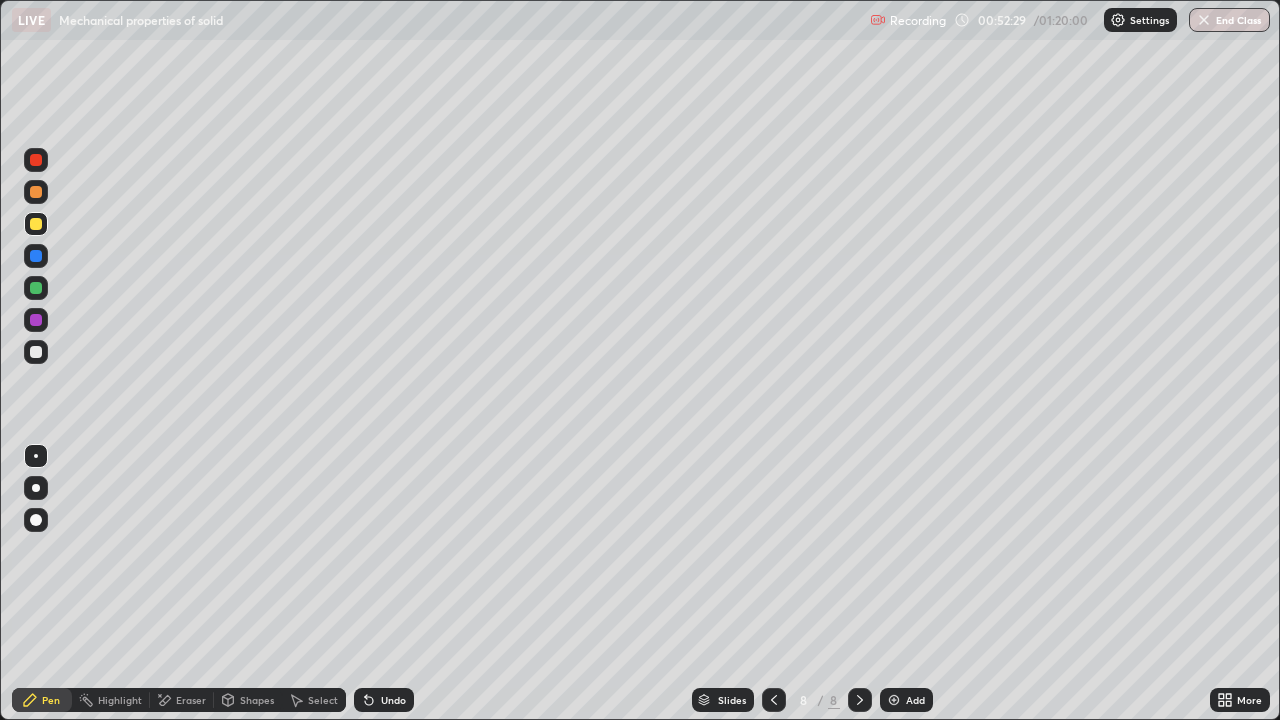 click on "Undo" at bounding box center [384, 700] 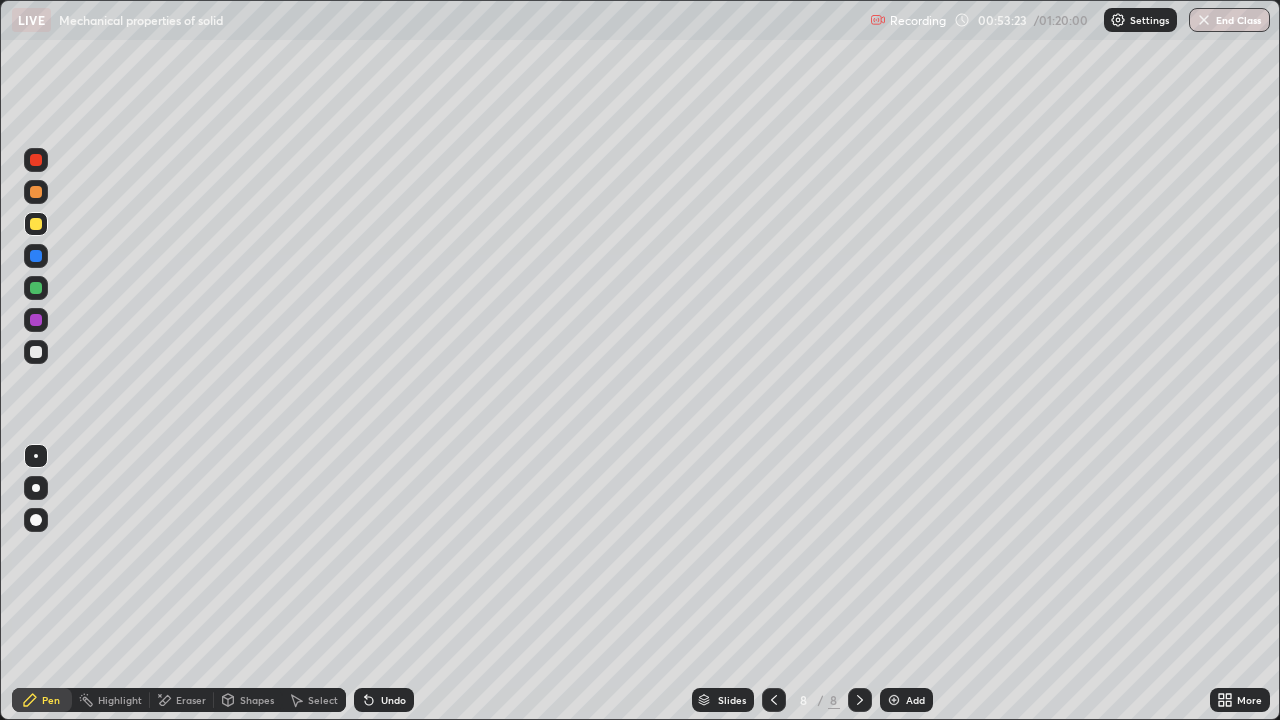 click on "Undo" at bounding box center (384, 700) 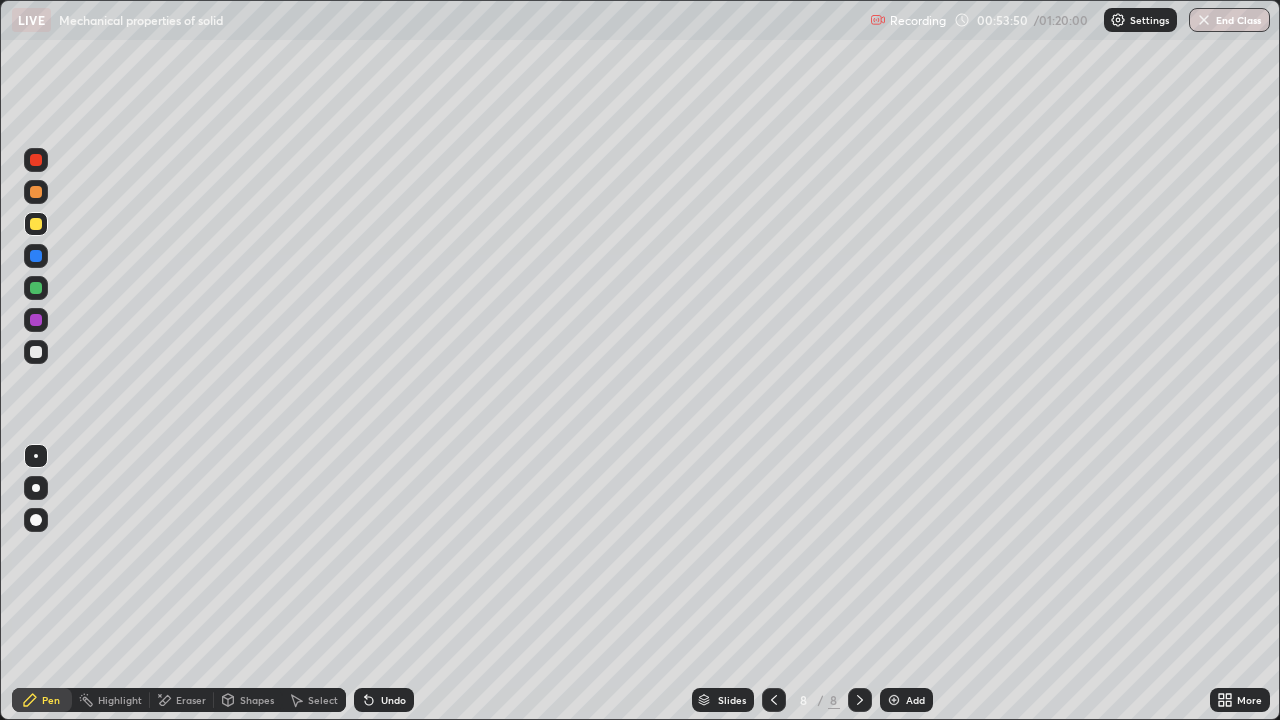 click on "Undo" at bounding box center [393, 700] 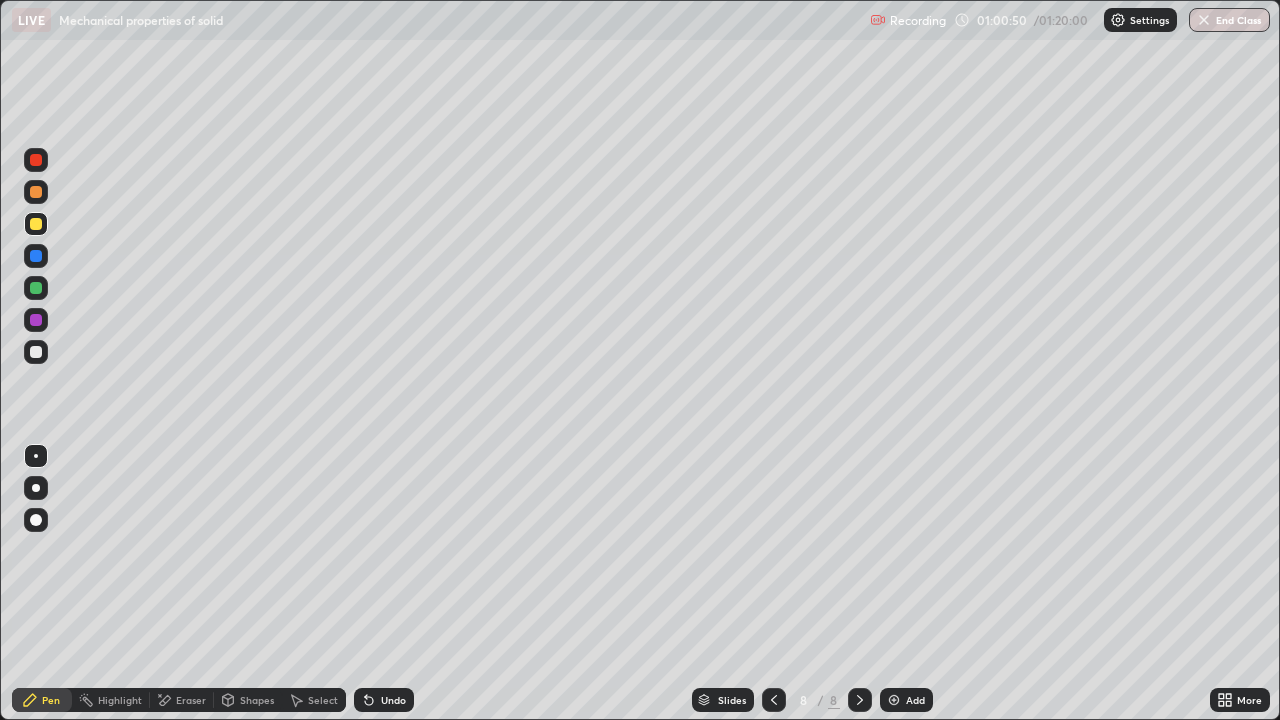 click on "Eraser" at bounding box center [191, 700] 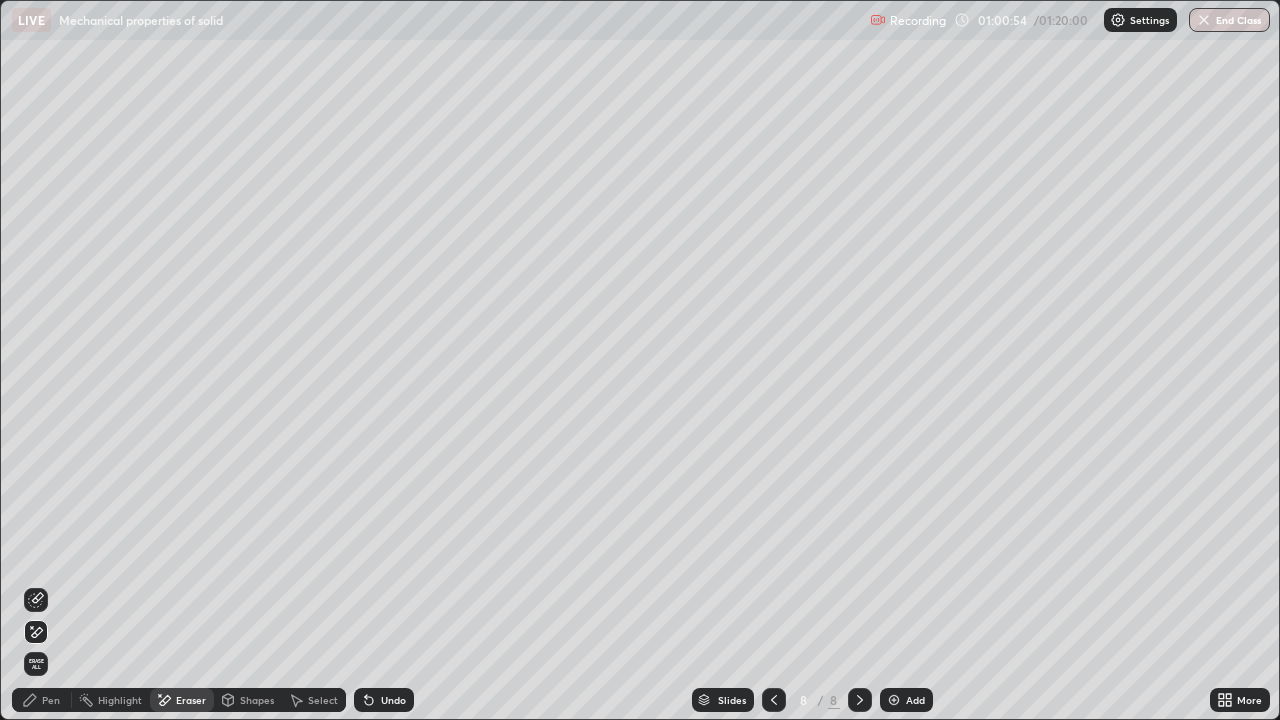 click 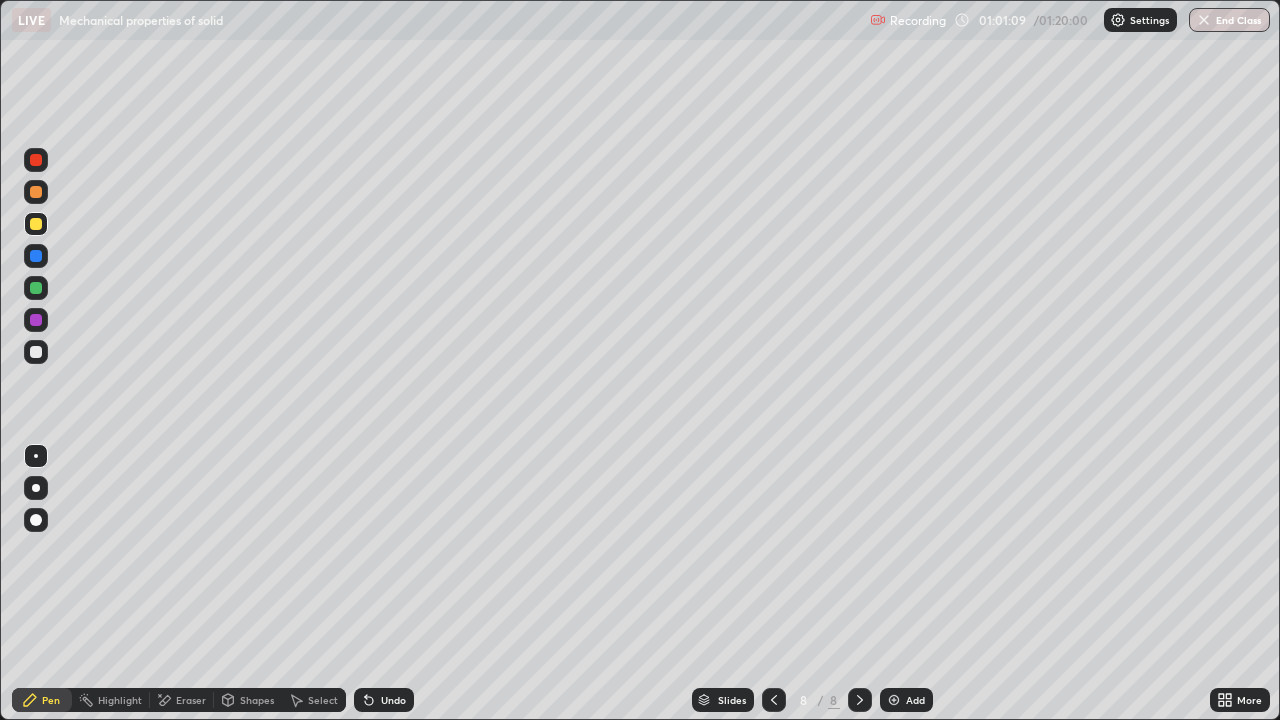 click 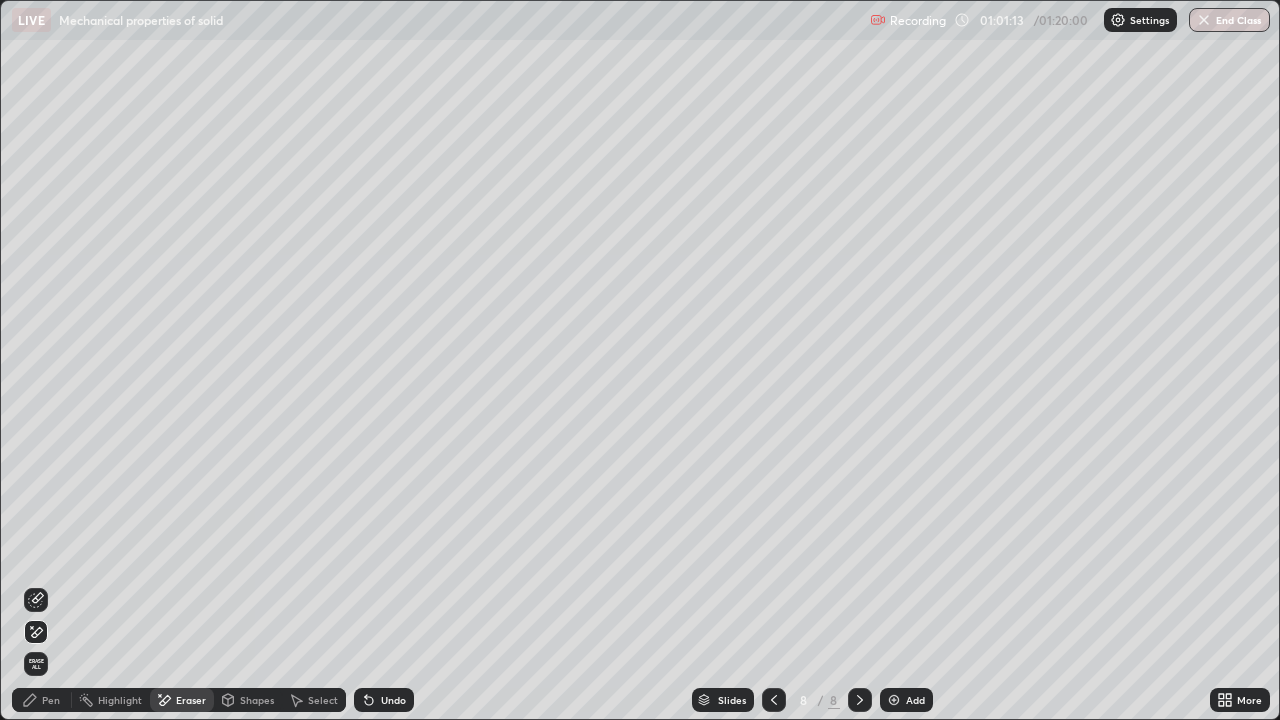 click on "Pen" at bounding box center (51, 700) 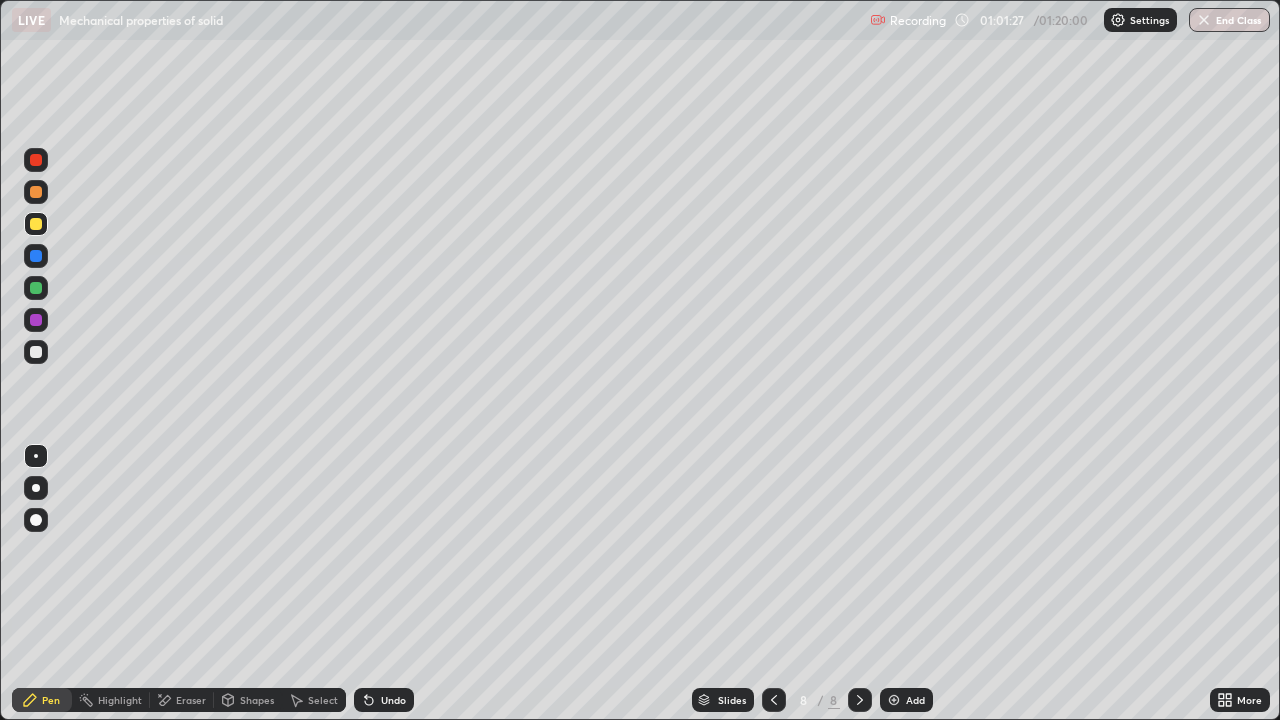 click on "Undo" at bounding box center [393, 700] 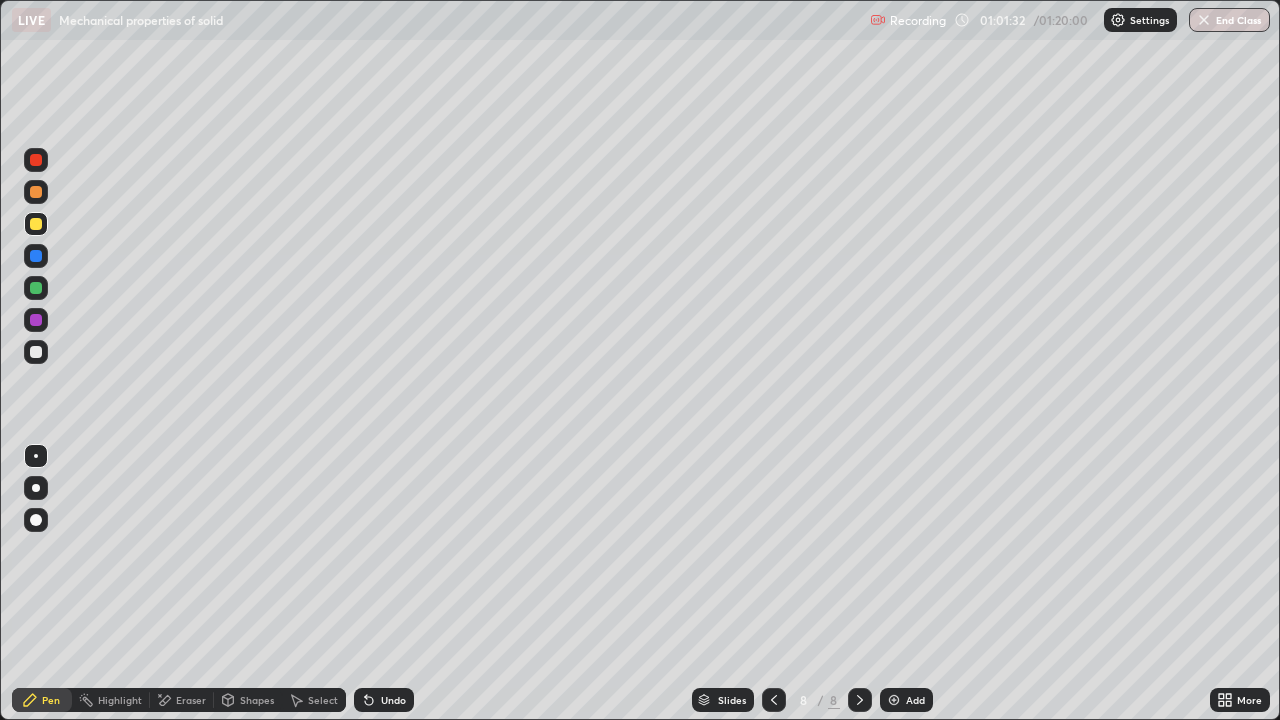 click on "Eraser" at bounding box center [191, 700] 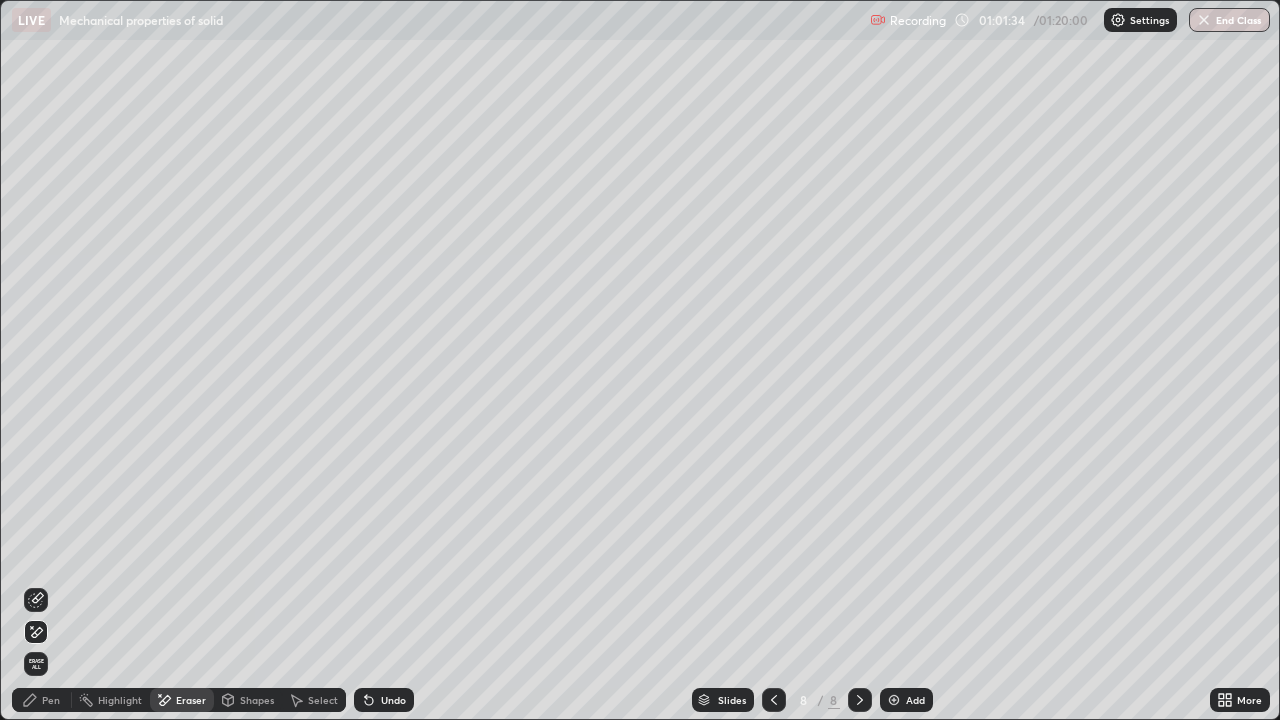 click on "Pen" at bounding box center [42, 700] 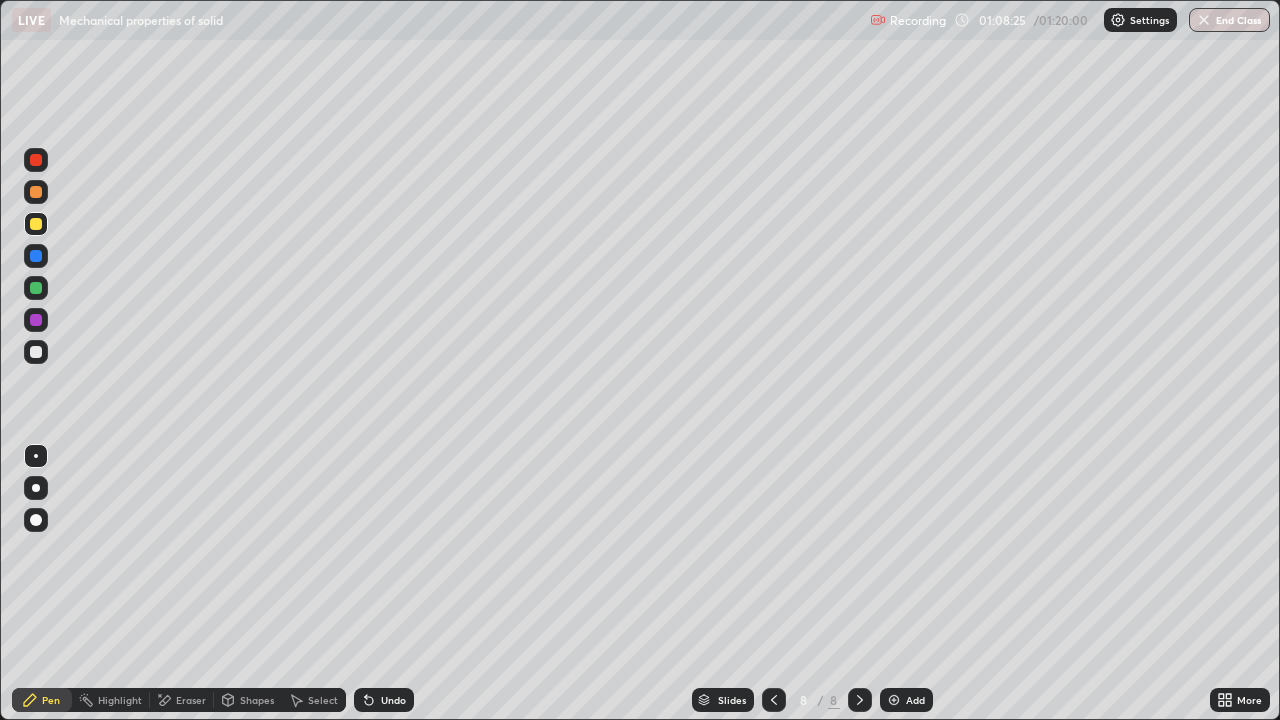 click on "Add" at bounding box center [906, 700] 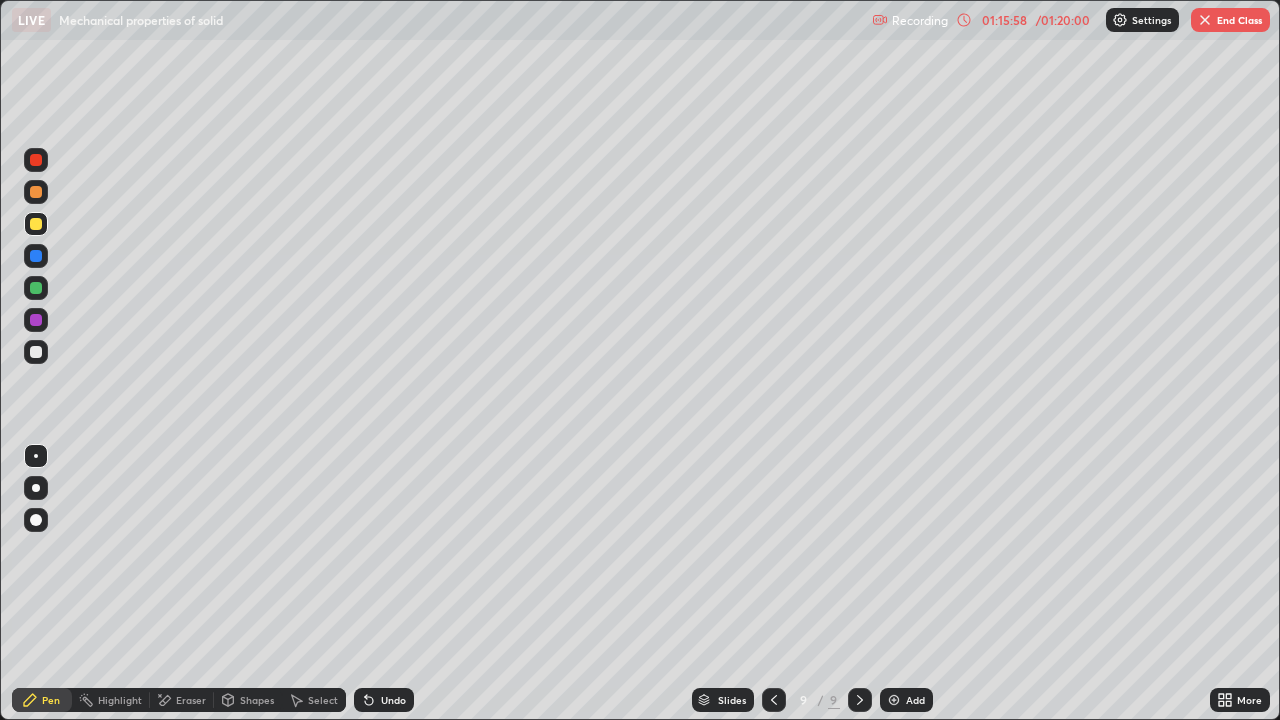 click on "End Class" at bounding box center [1230, 20] 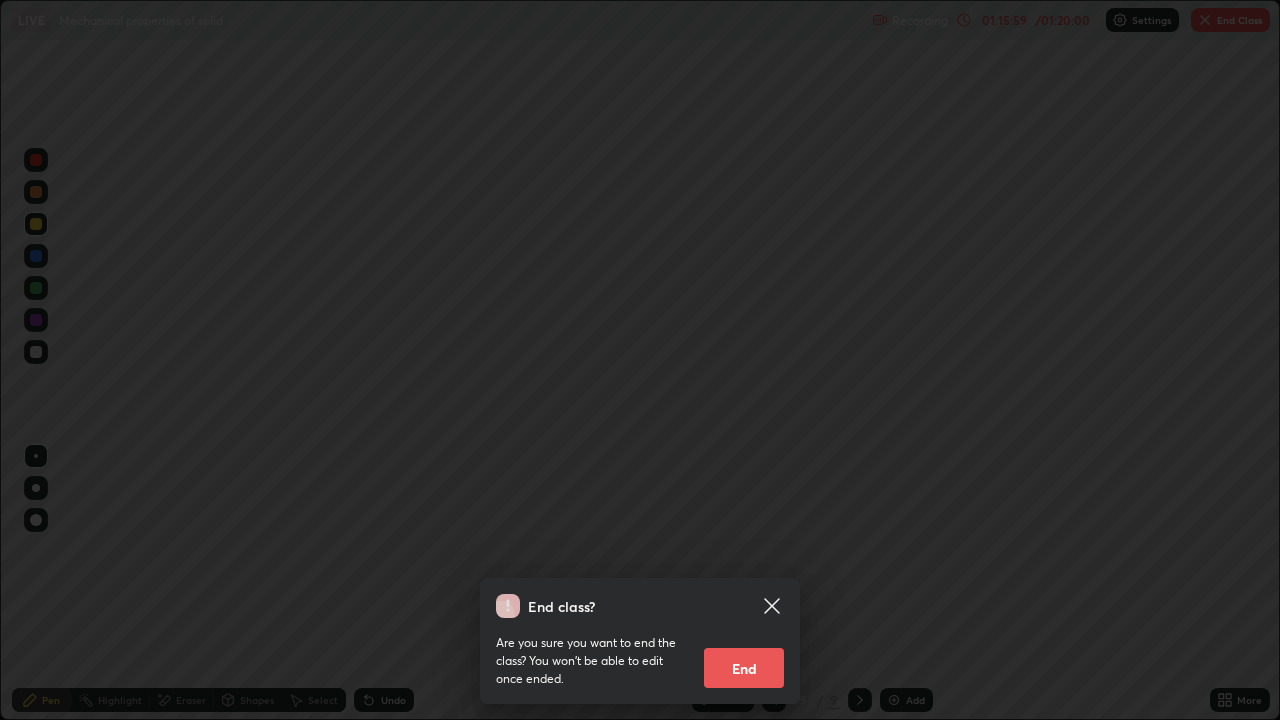 click on "End" at bounding box center [744, 668] 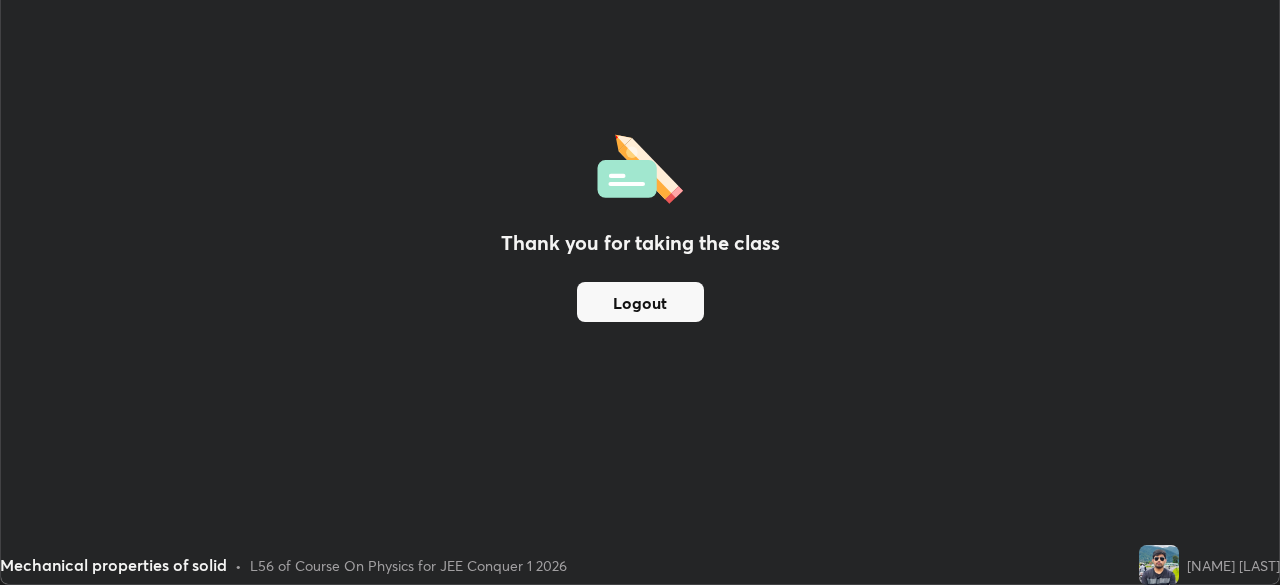 scroll, scrollTop: 585, scrollLeft: 1280, axis: both 